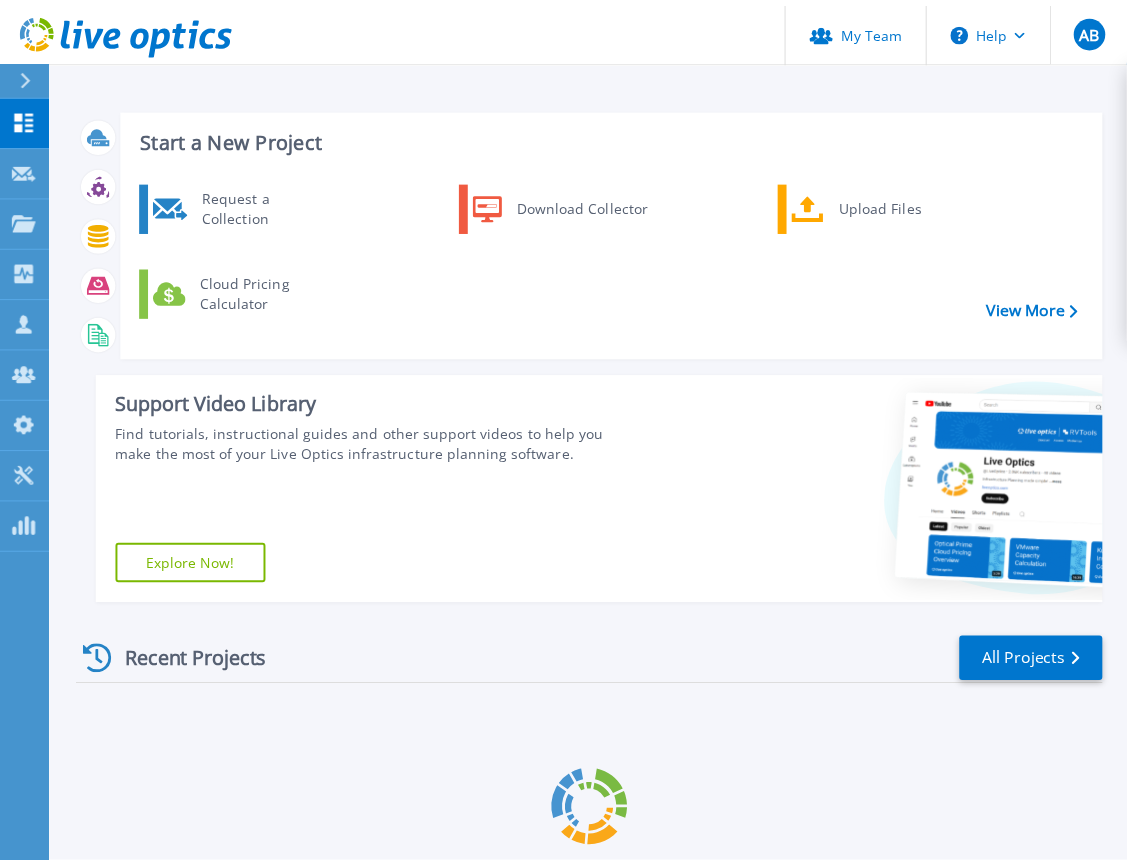 scroll, scrollTop: 0, scrollLeft: 0, axis: both 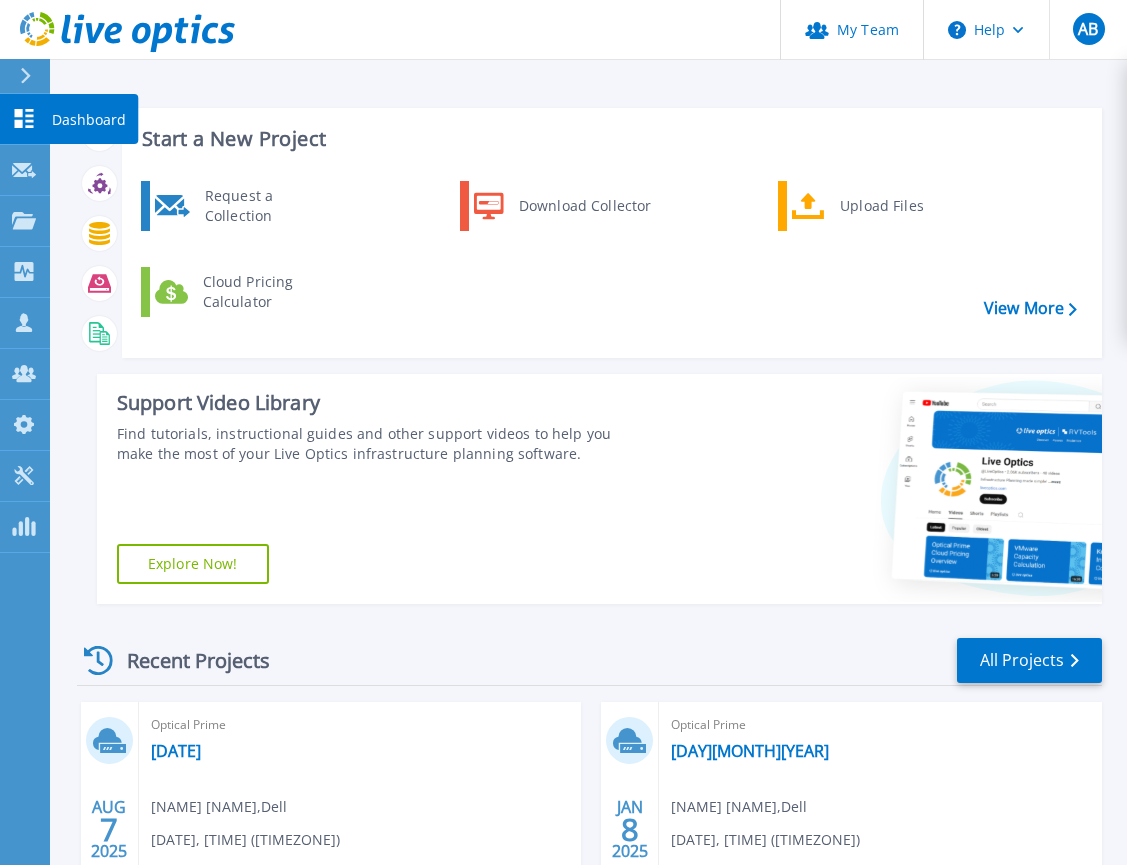 click 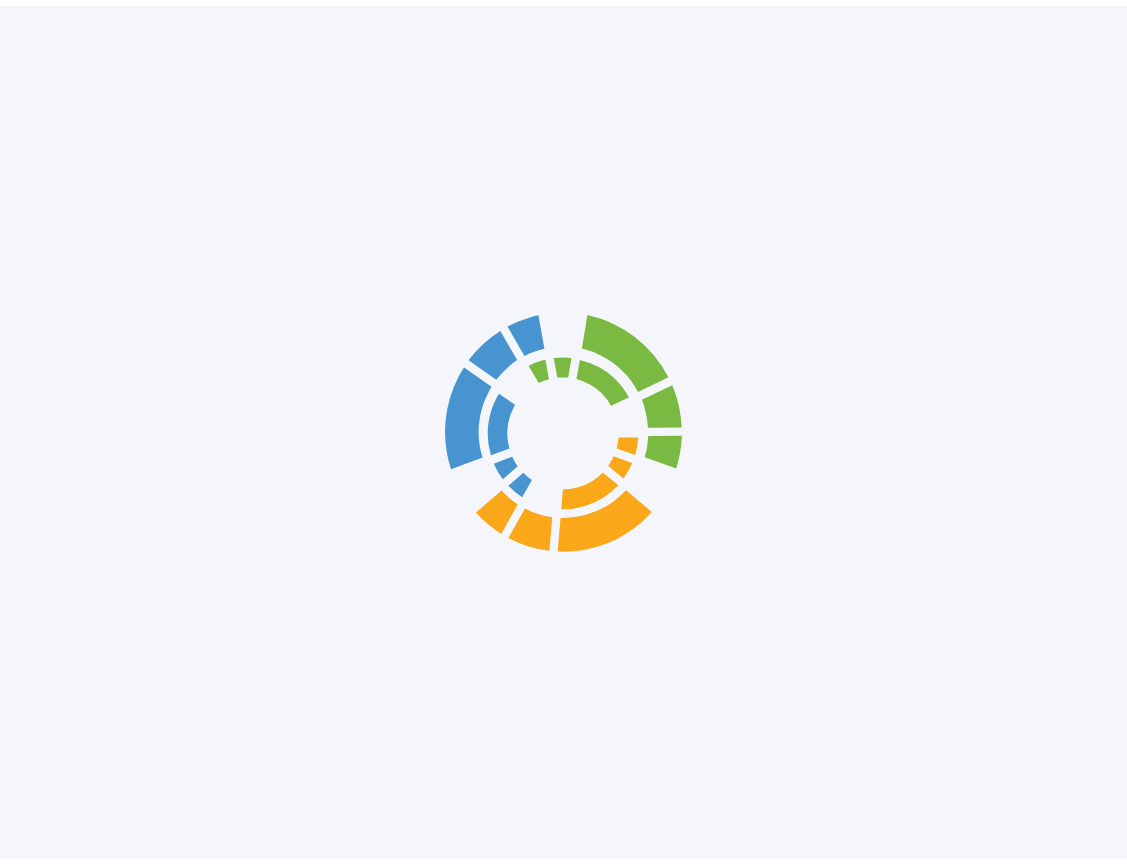 scroll, scrollTop: 0, scrollLeft: 0, axis: both 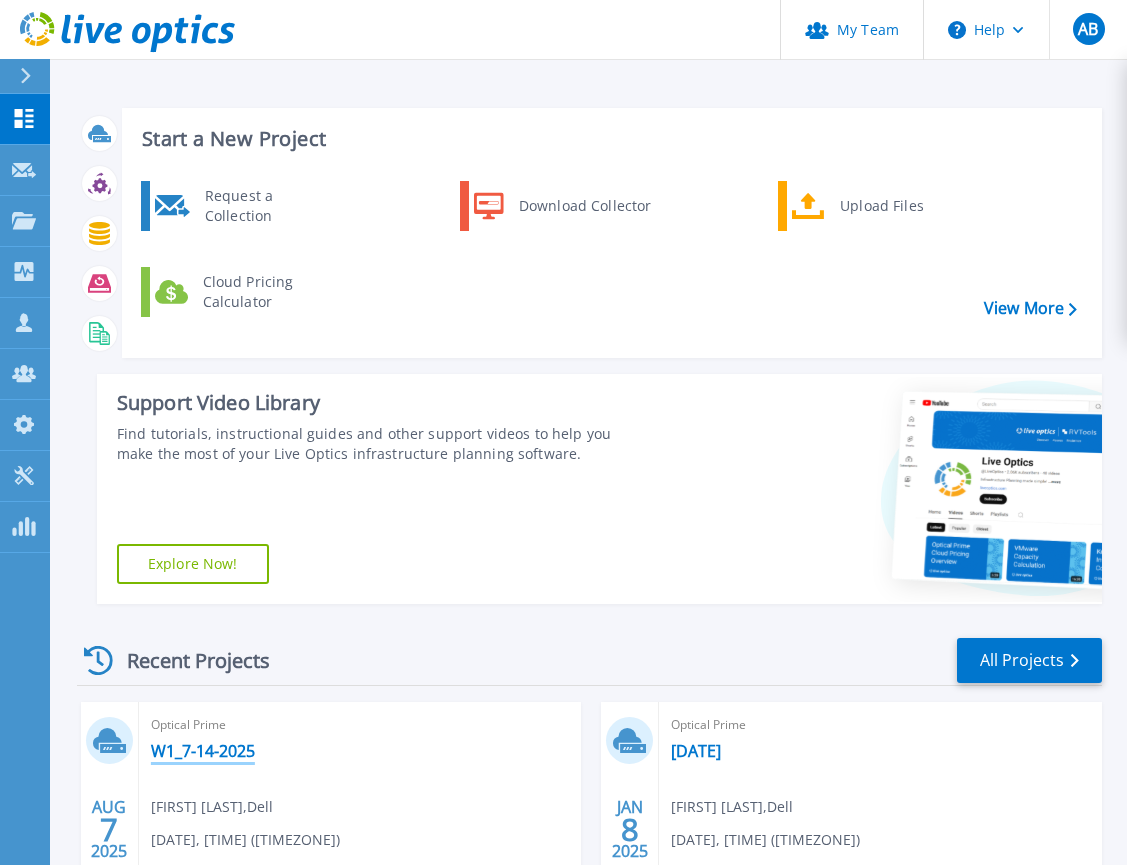click on "[DATE]" at bounding box center (203, 751) 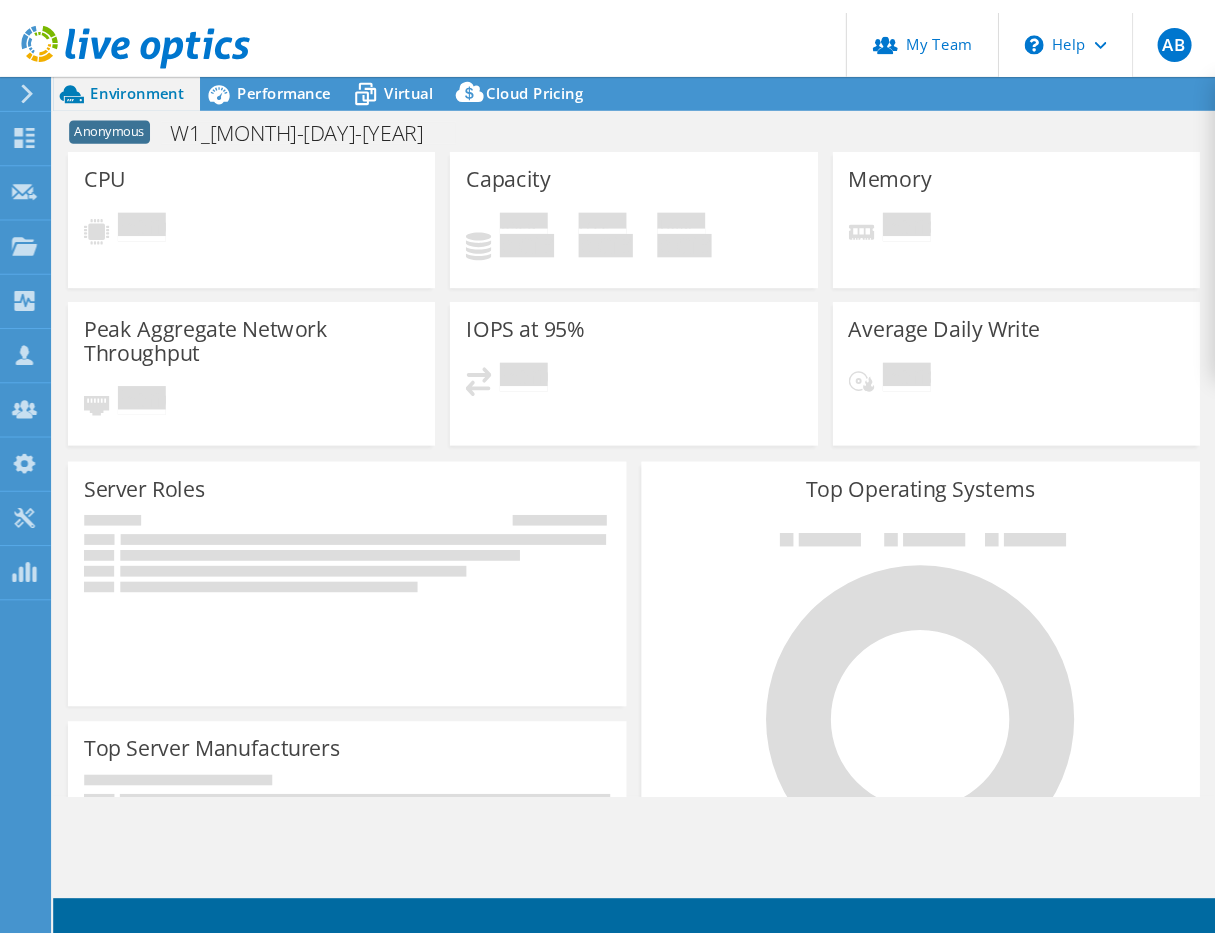 scroll, scrollTop: 0, scrollLeft: 0, axis: both 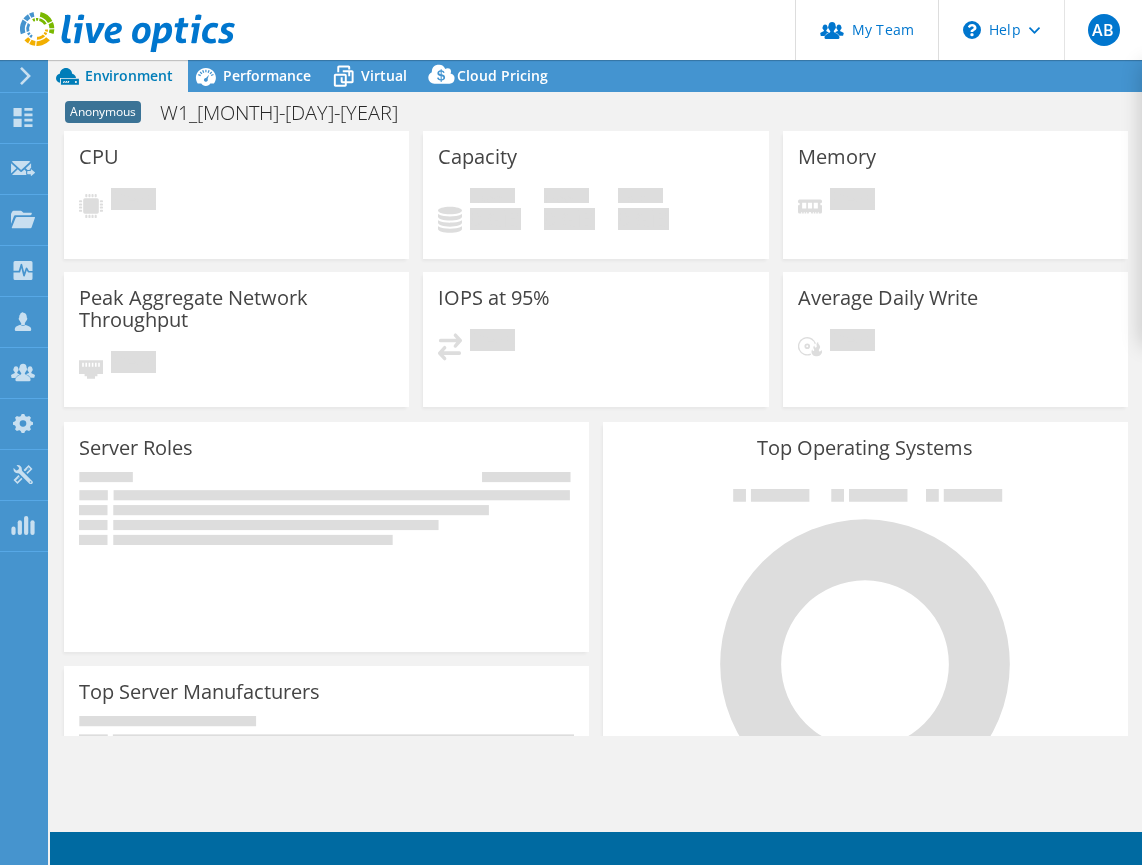 select on "USD" 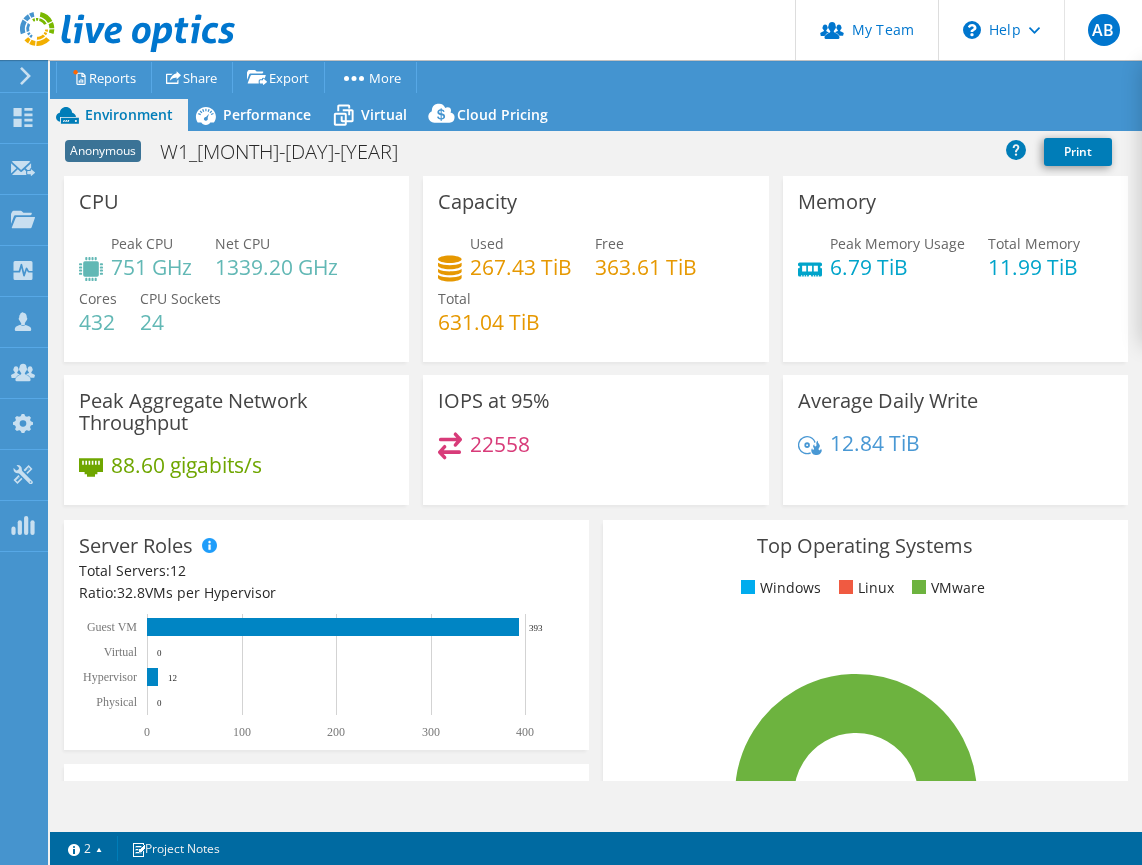 click on "Project Actions
Reports
Share
Export
vSAN ReadyNode Sizer" at bounding box center [583, 77] 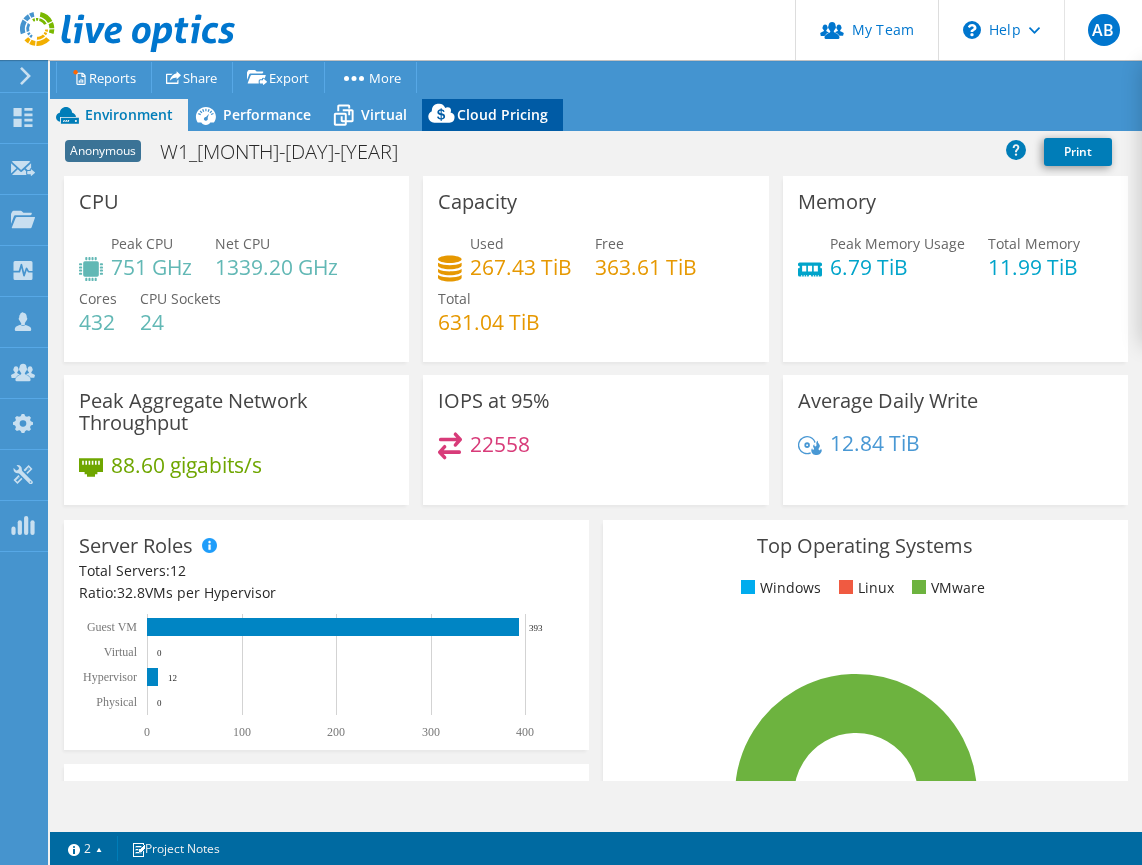click on "Cloud Pricing" at bounding box center [502, 114] 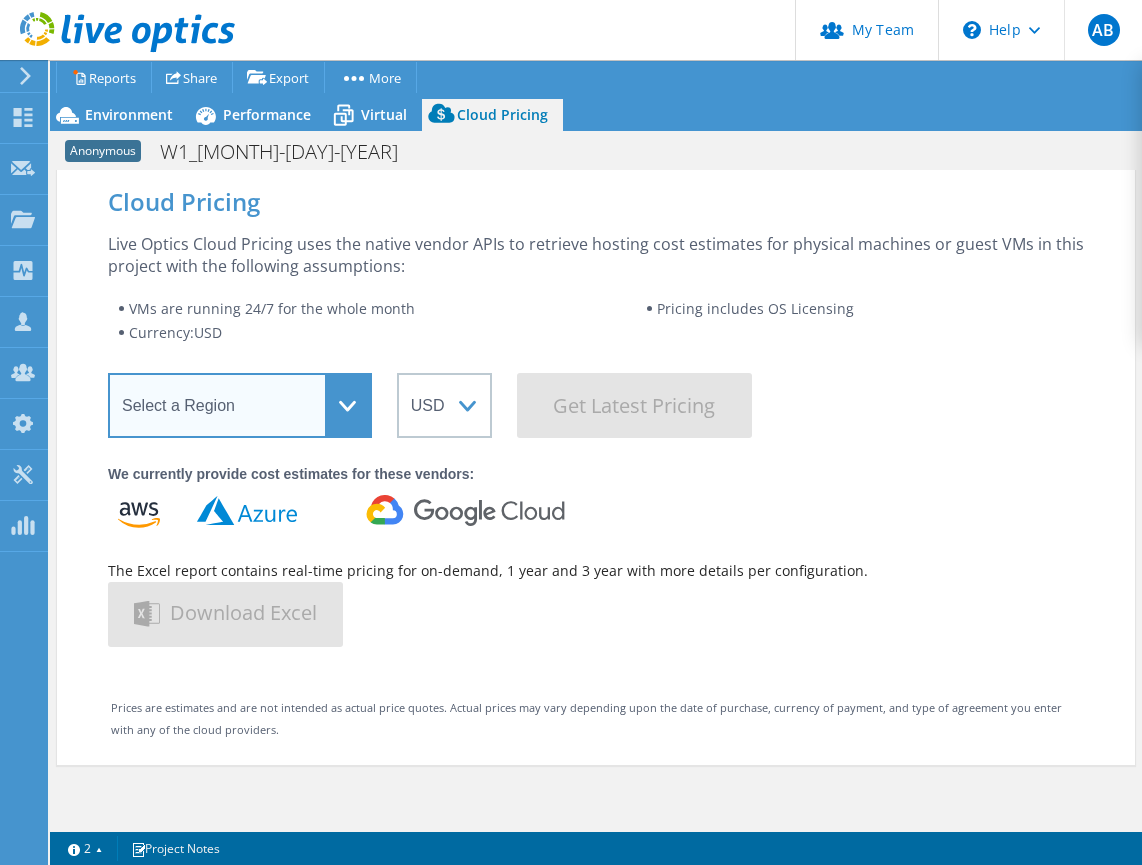 click on "Select a Region Asia Pacific (Hong Kong) Asia Pacific (Mumbai) Asia Pacific (Seoul) Asia Pacific (Singapore) Asia Pacific (Tokyo) Australia Canada Europe (Frankfurt) Europe (London) South America (Sao Paulo) US East (Virginia) US West (California)" at bounding box center (240, 405) 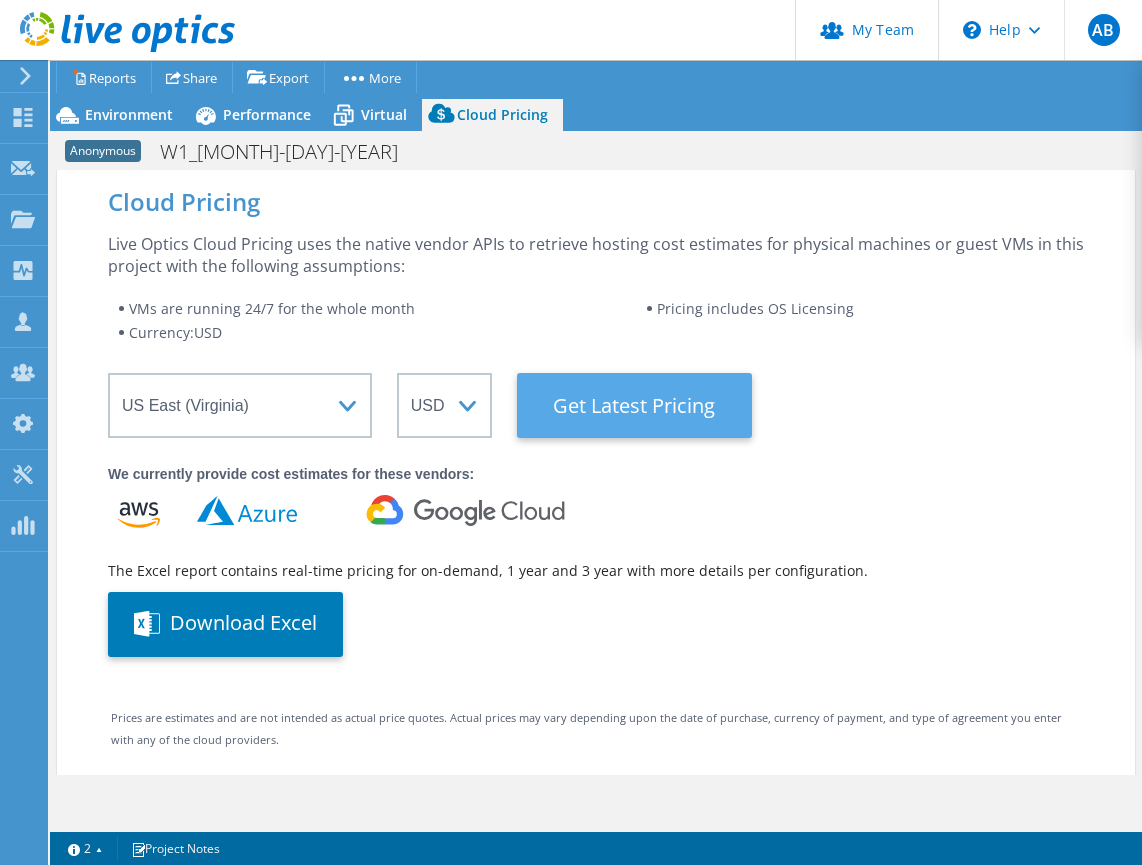 click on "Get Latest Pricing" at bounding box center [634, 405] 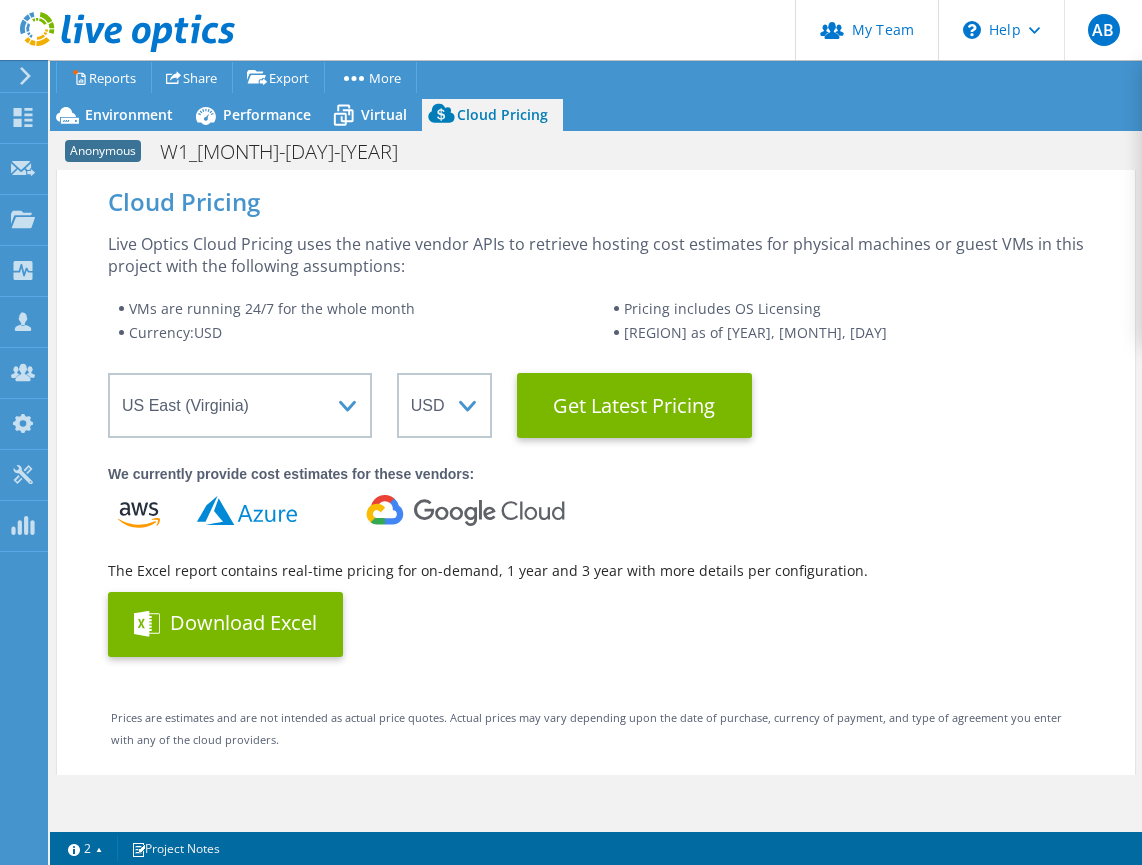 click on "Download Excel" at bounding box center [225, 624] 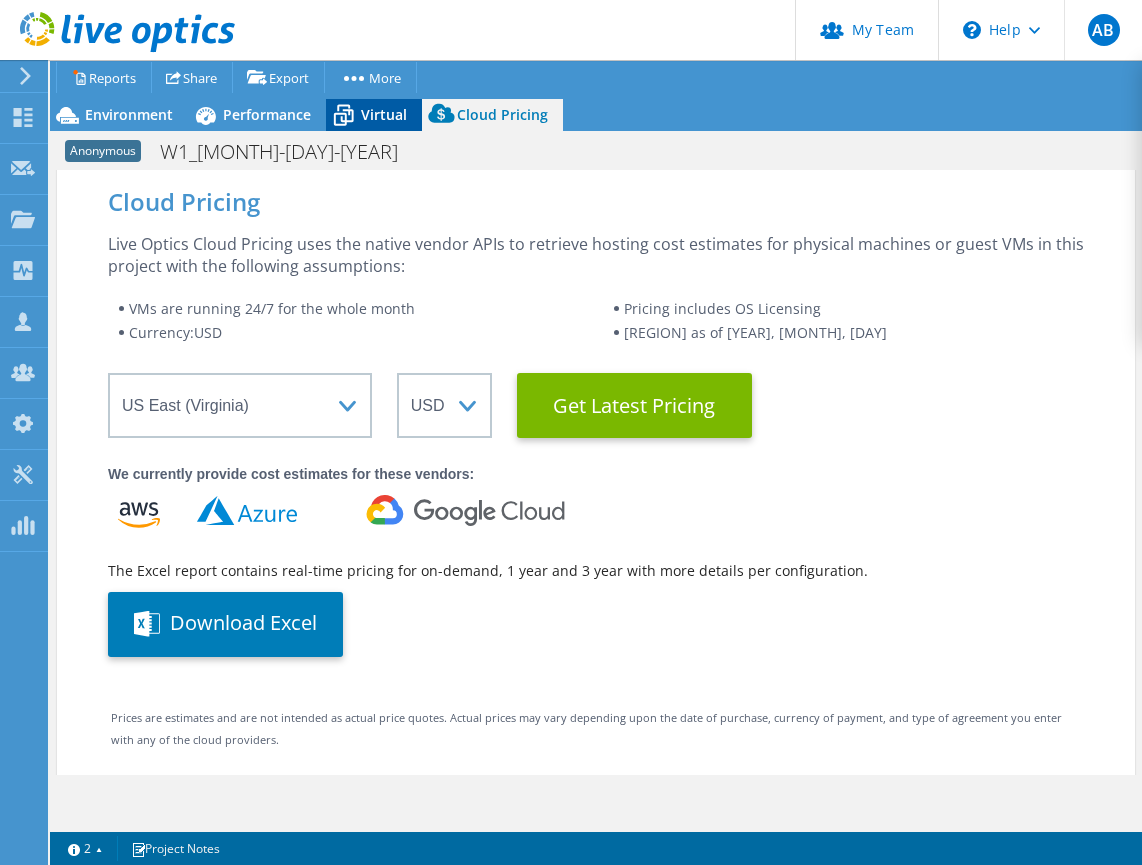 click on "Virtual" at bounding box center [384, 114] 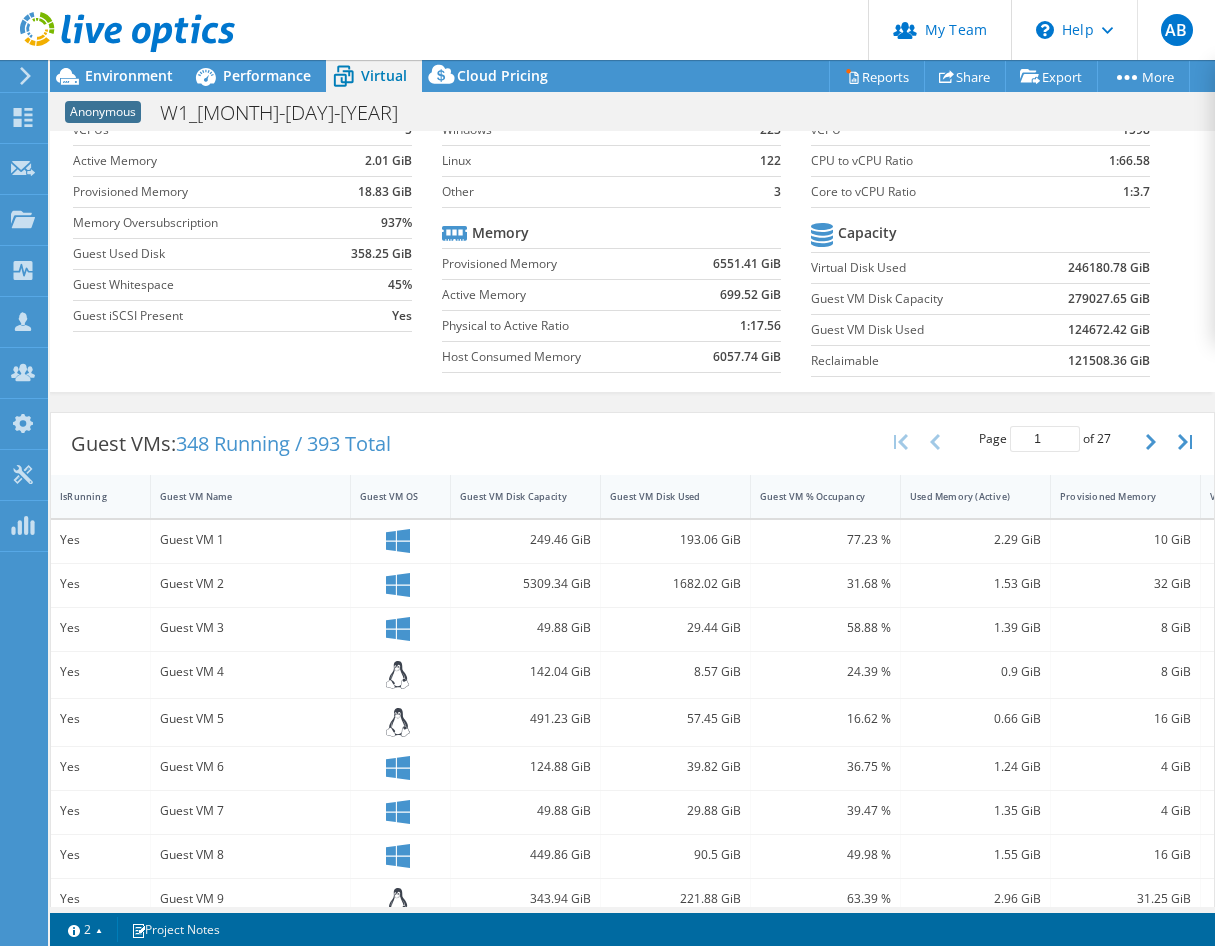 scroll, scrollTop: 0, scrollLeft: 0, axis: both 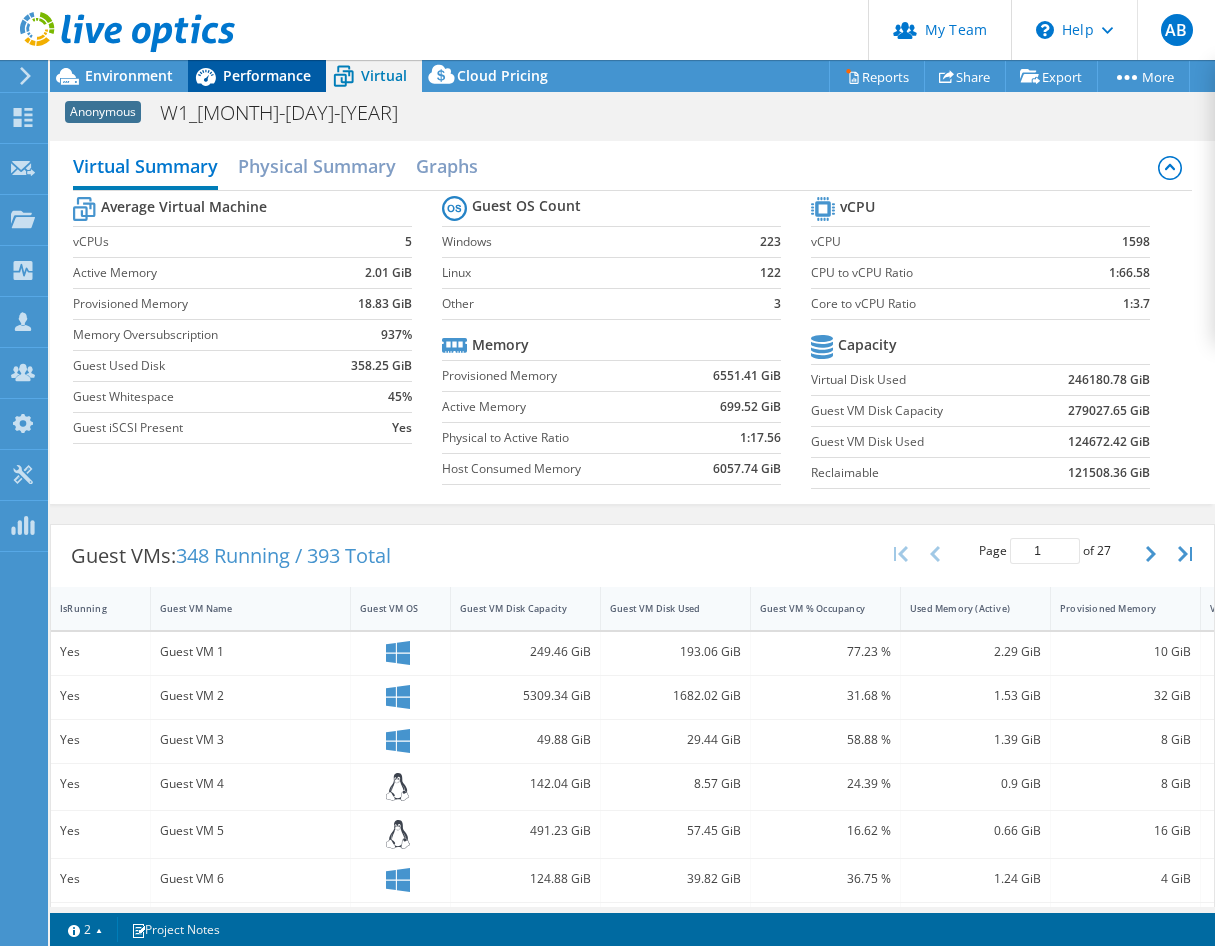 click on "Performance" at bounding box center (267, 75) 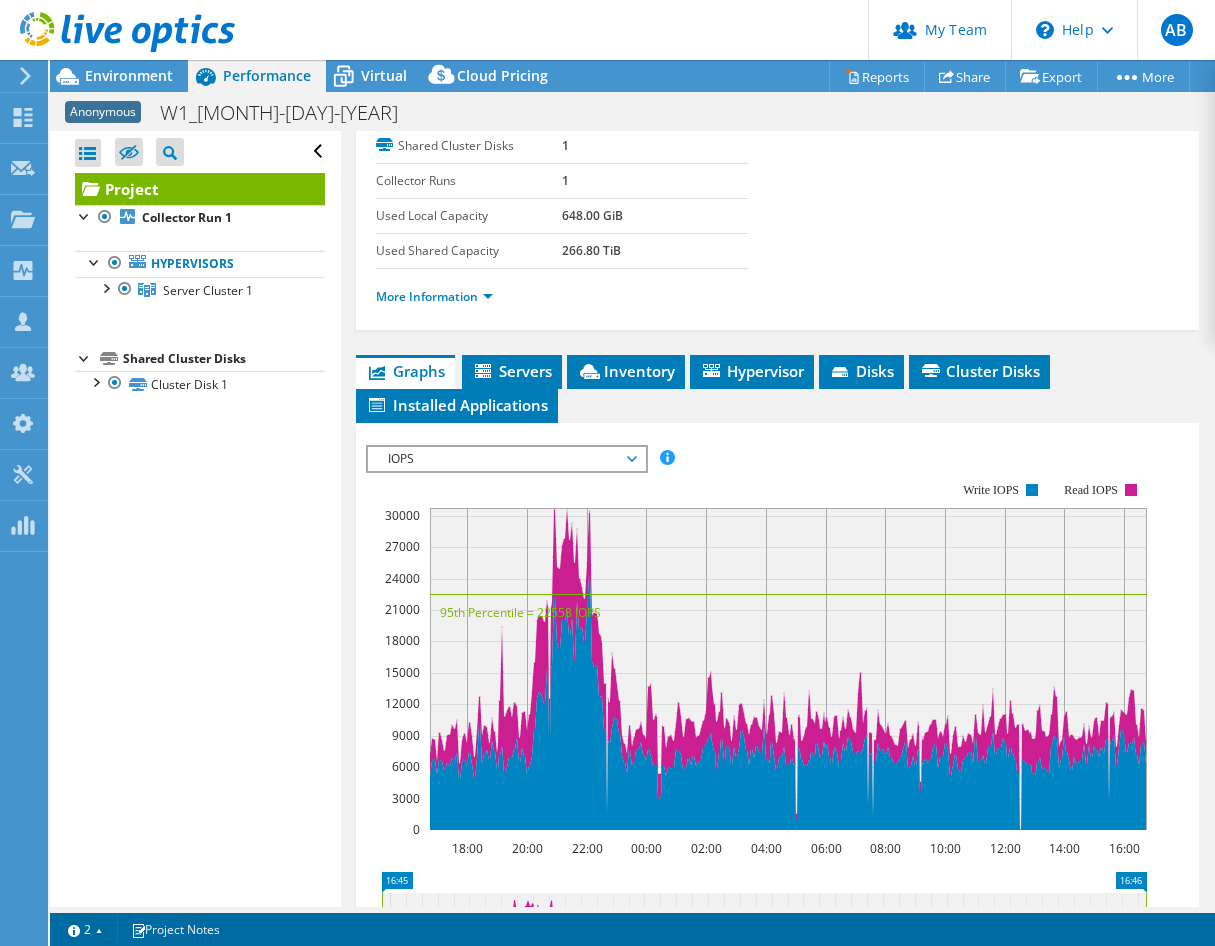 scroll, scrollTop: 0, scrollLeft: 0, axis: both 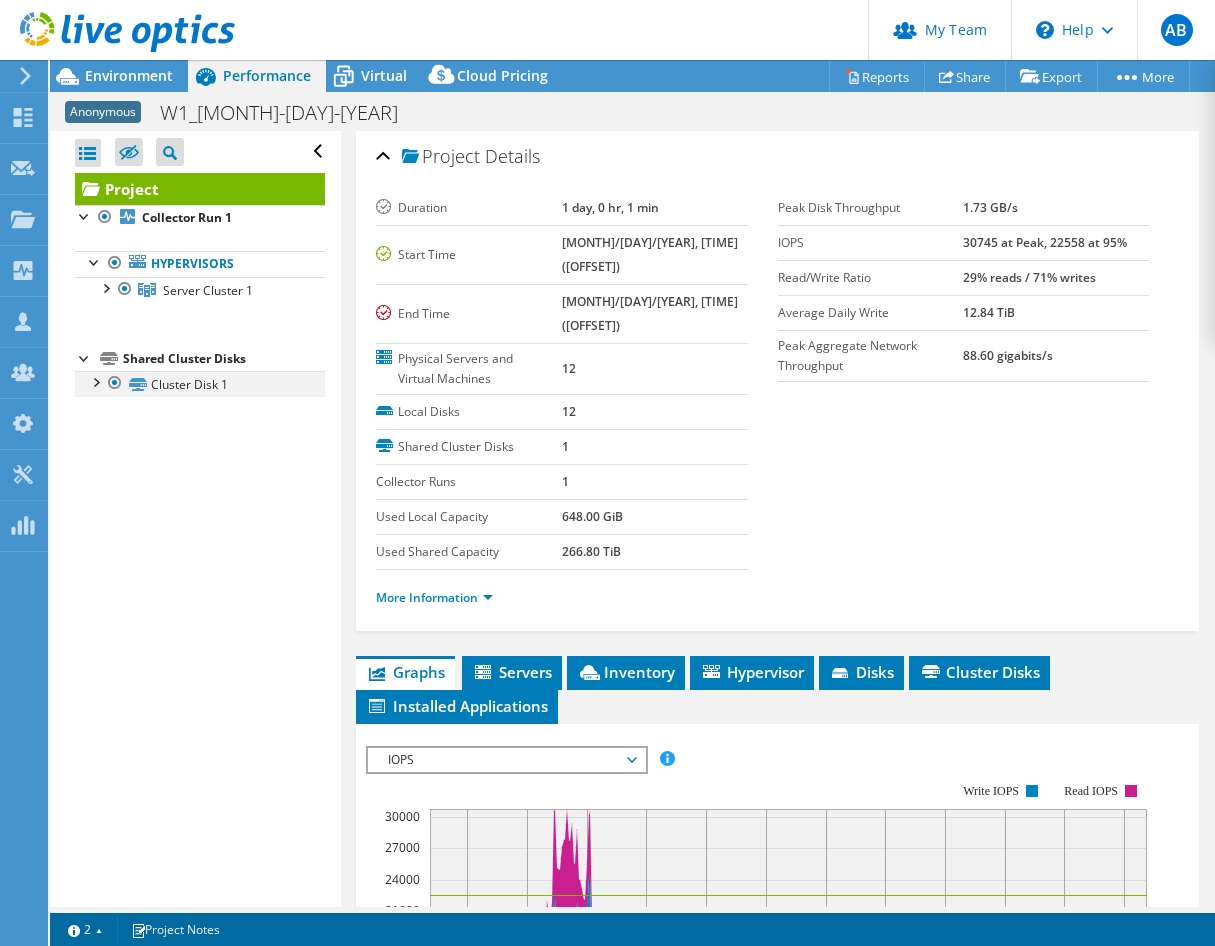 click at bounding box center (95, 381) 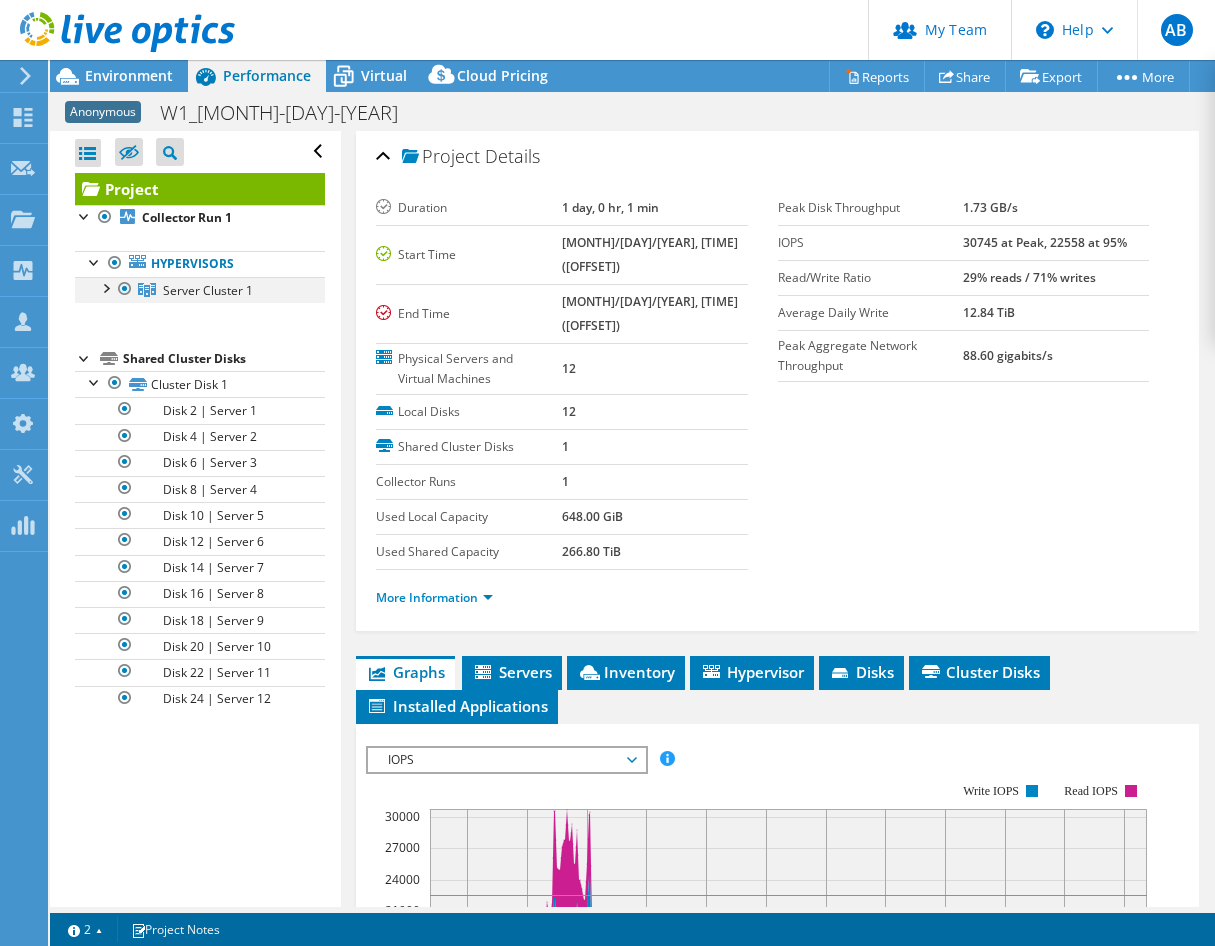click at bounding box center [105, 287] 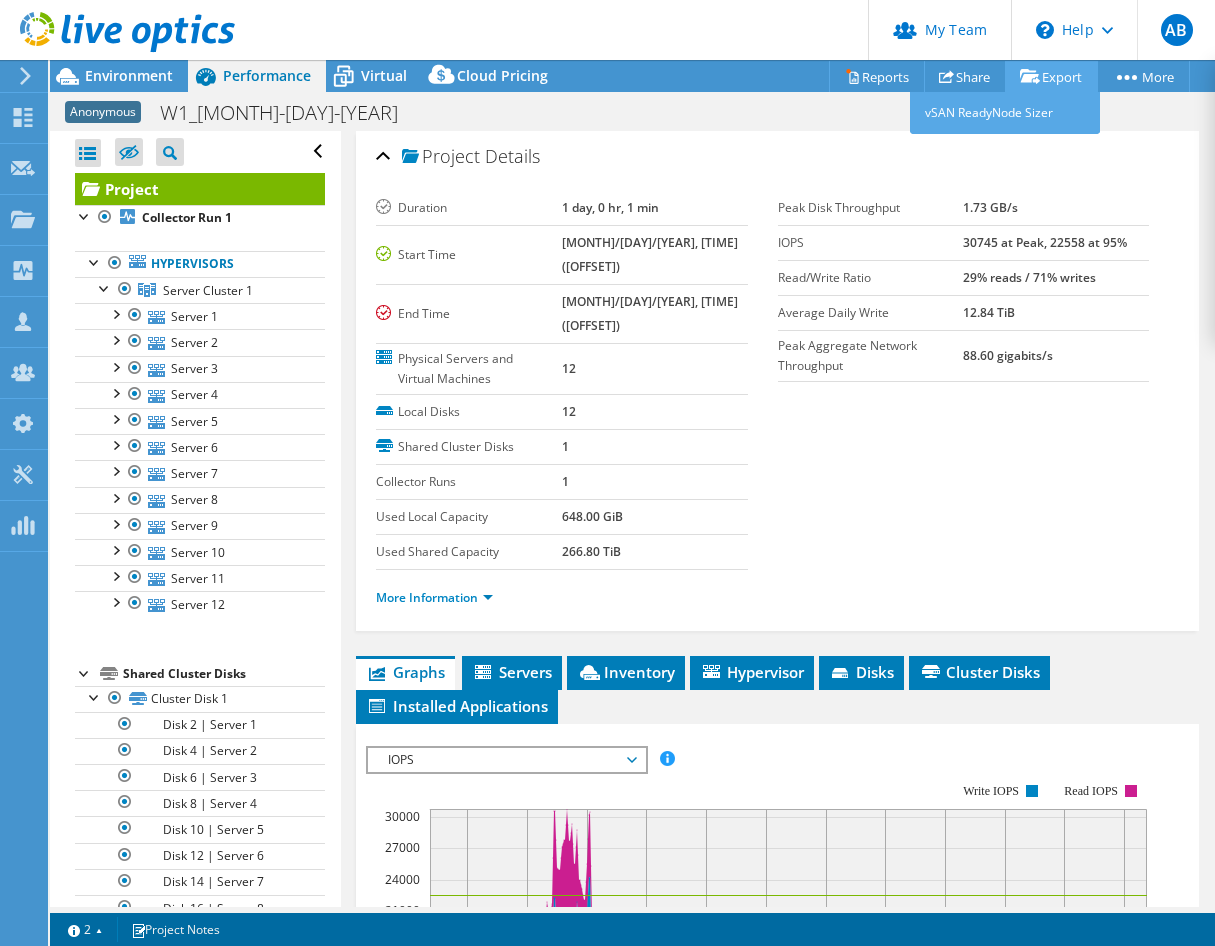 click on "Export" at bounding box center (1051, 76) 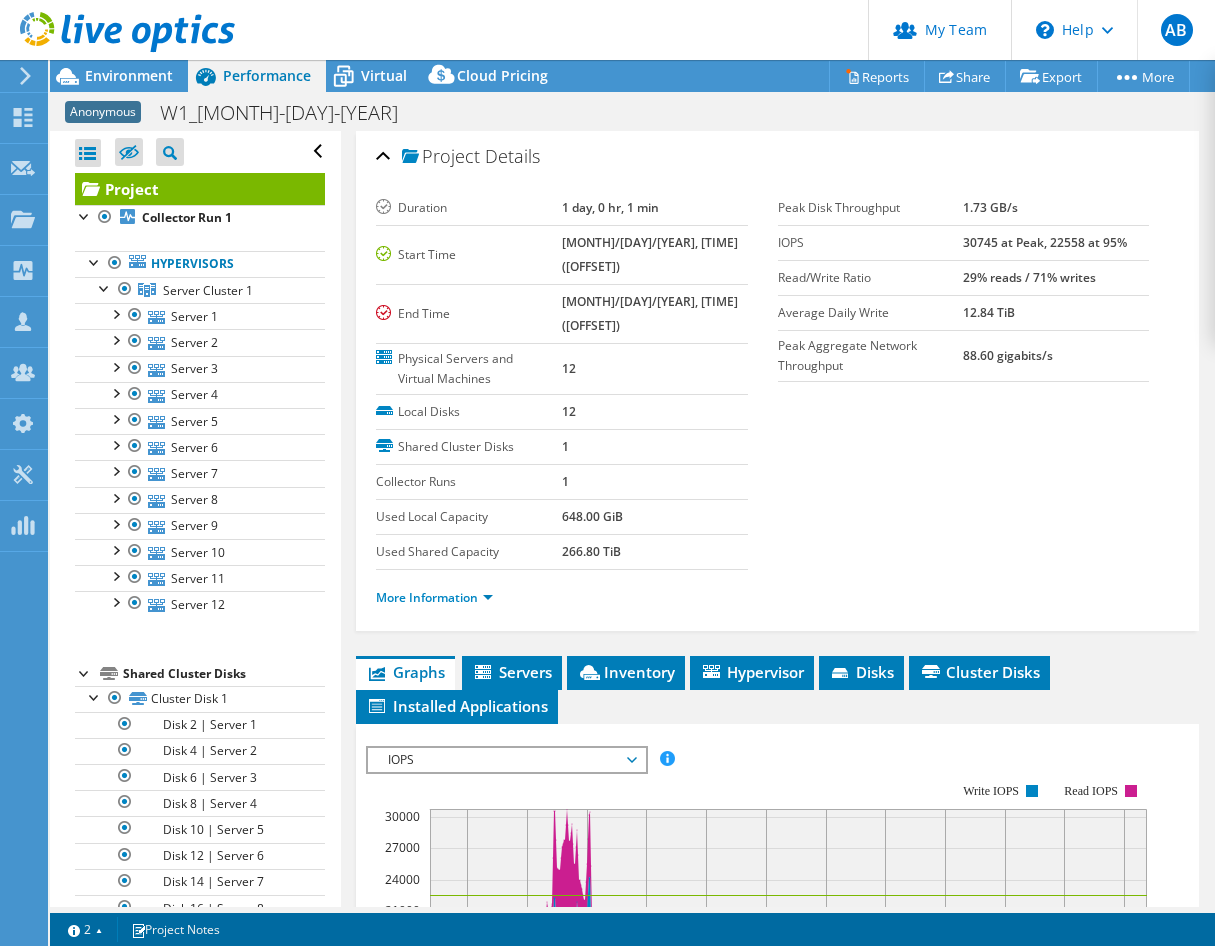 click on "Anonymous
W1_[MONTH]-[DAY]-[YEAR]
Print" at bounding box center (632, 112) 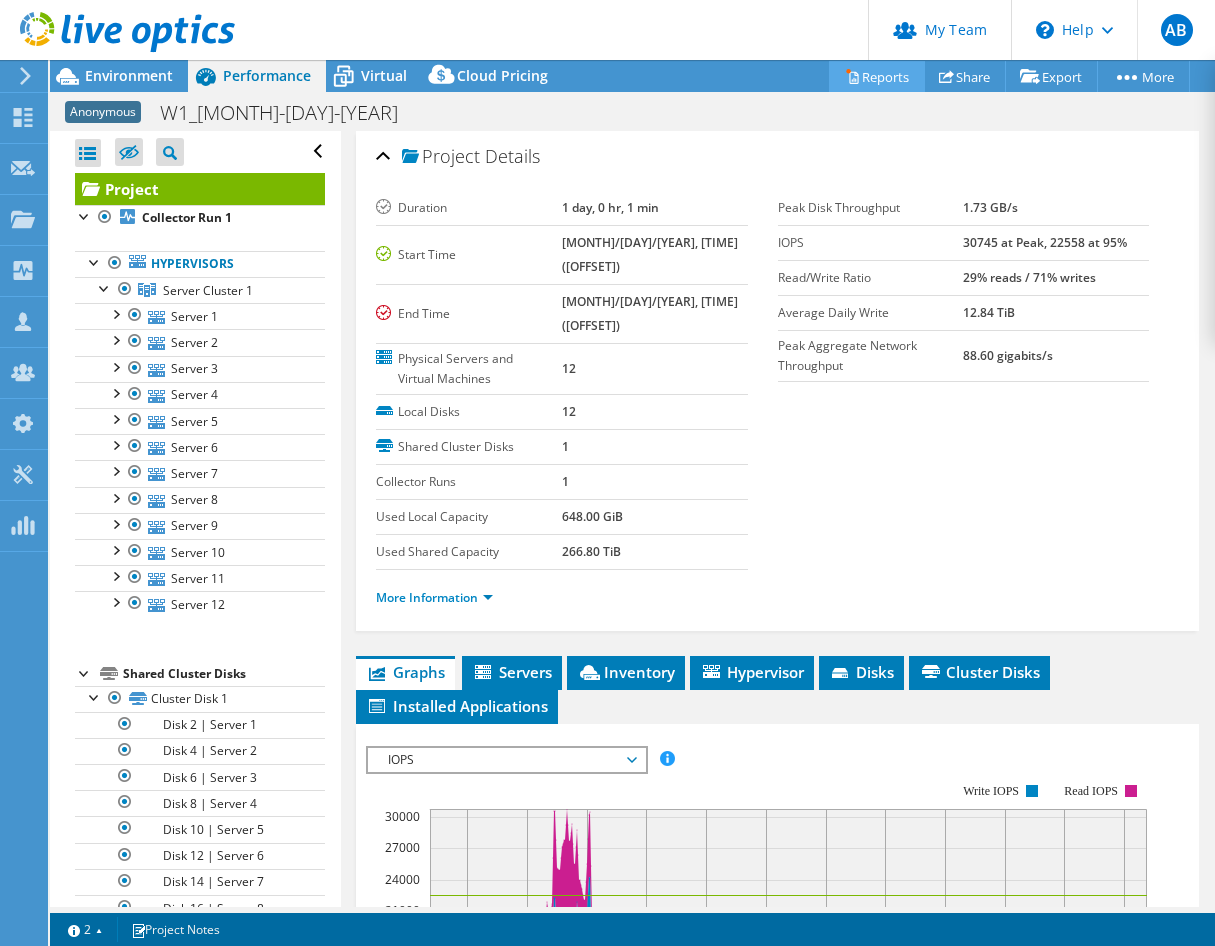 click on "Reports" at bounding box center [877, 76] 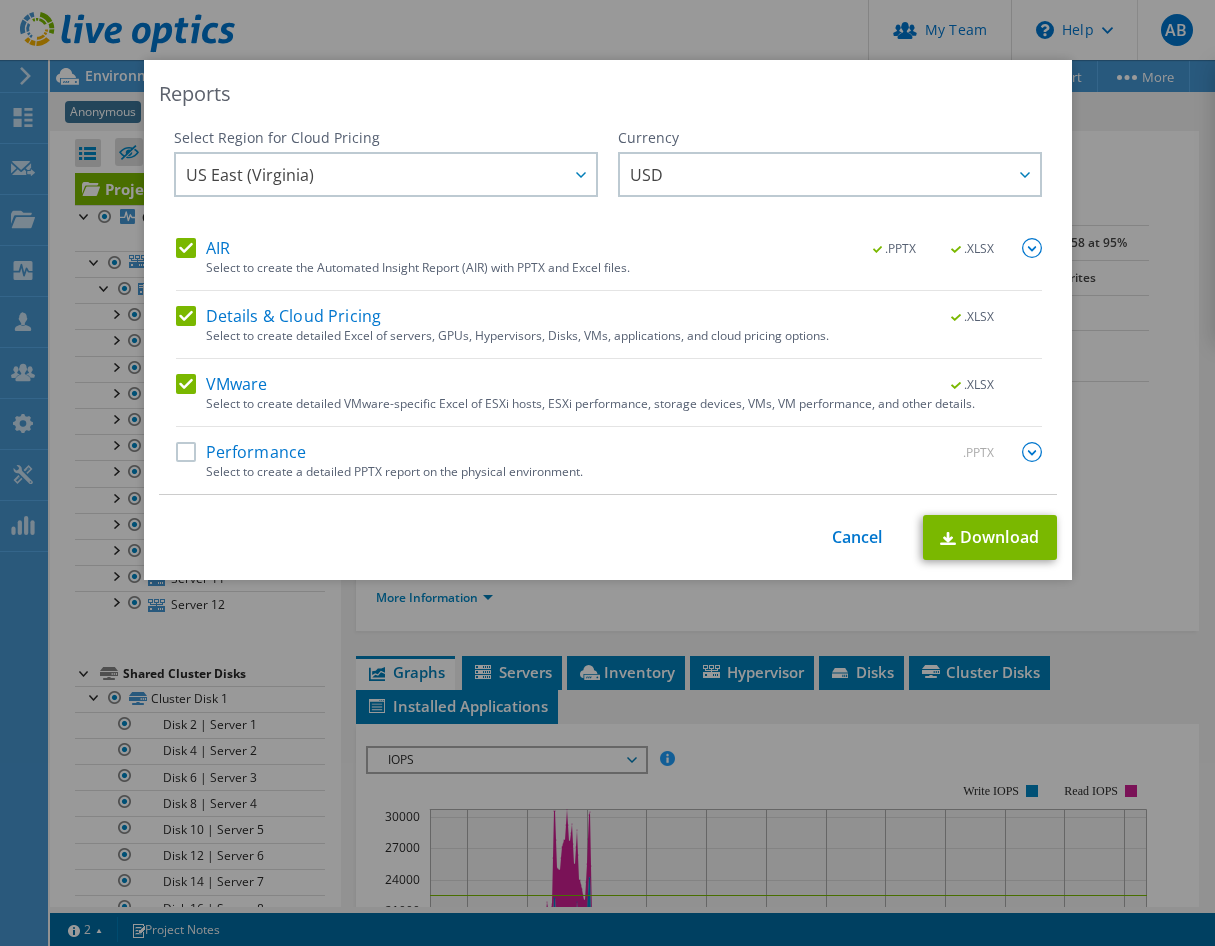 click on "Performance" at bounding box center [241, 452] 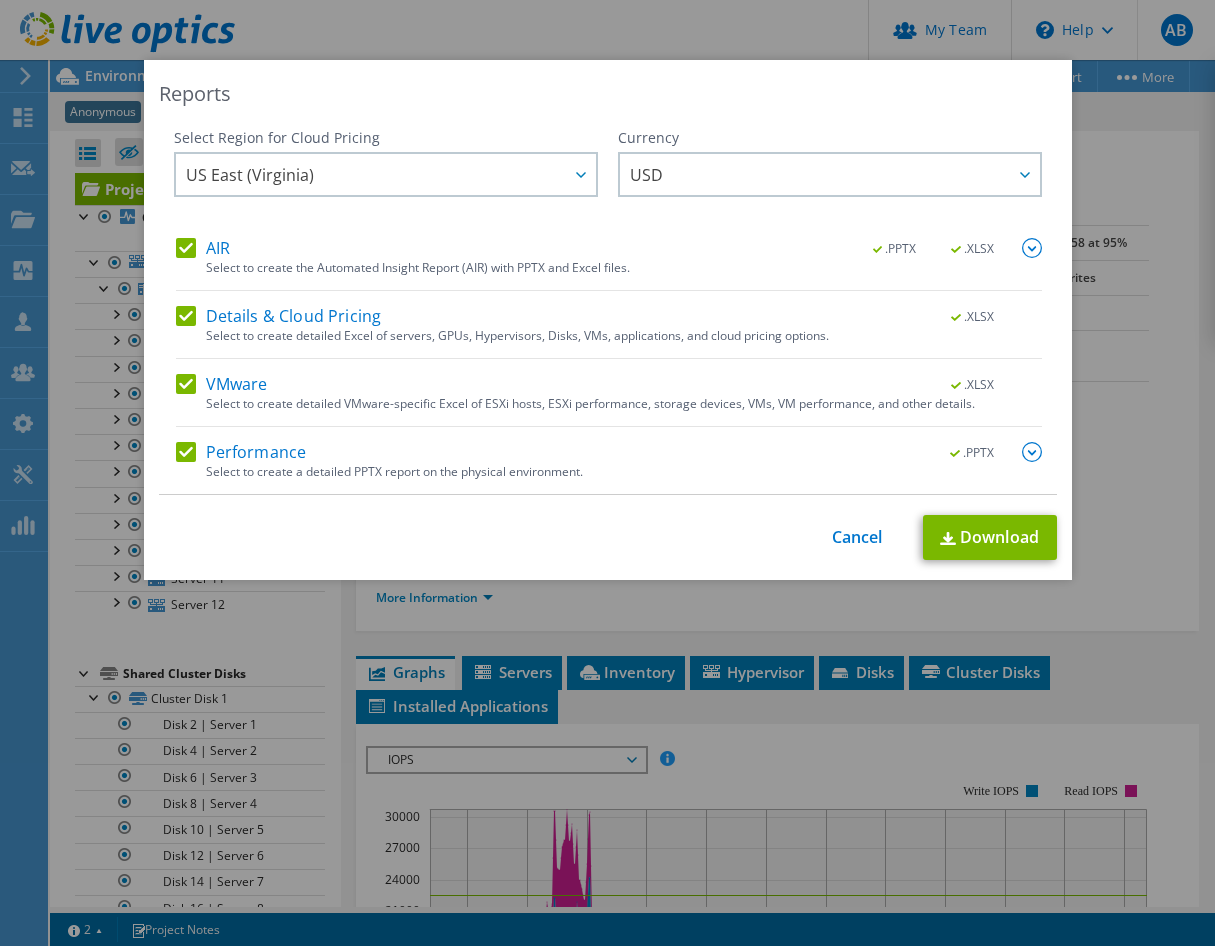 click at bounding box center [1032, 248] 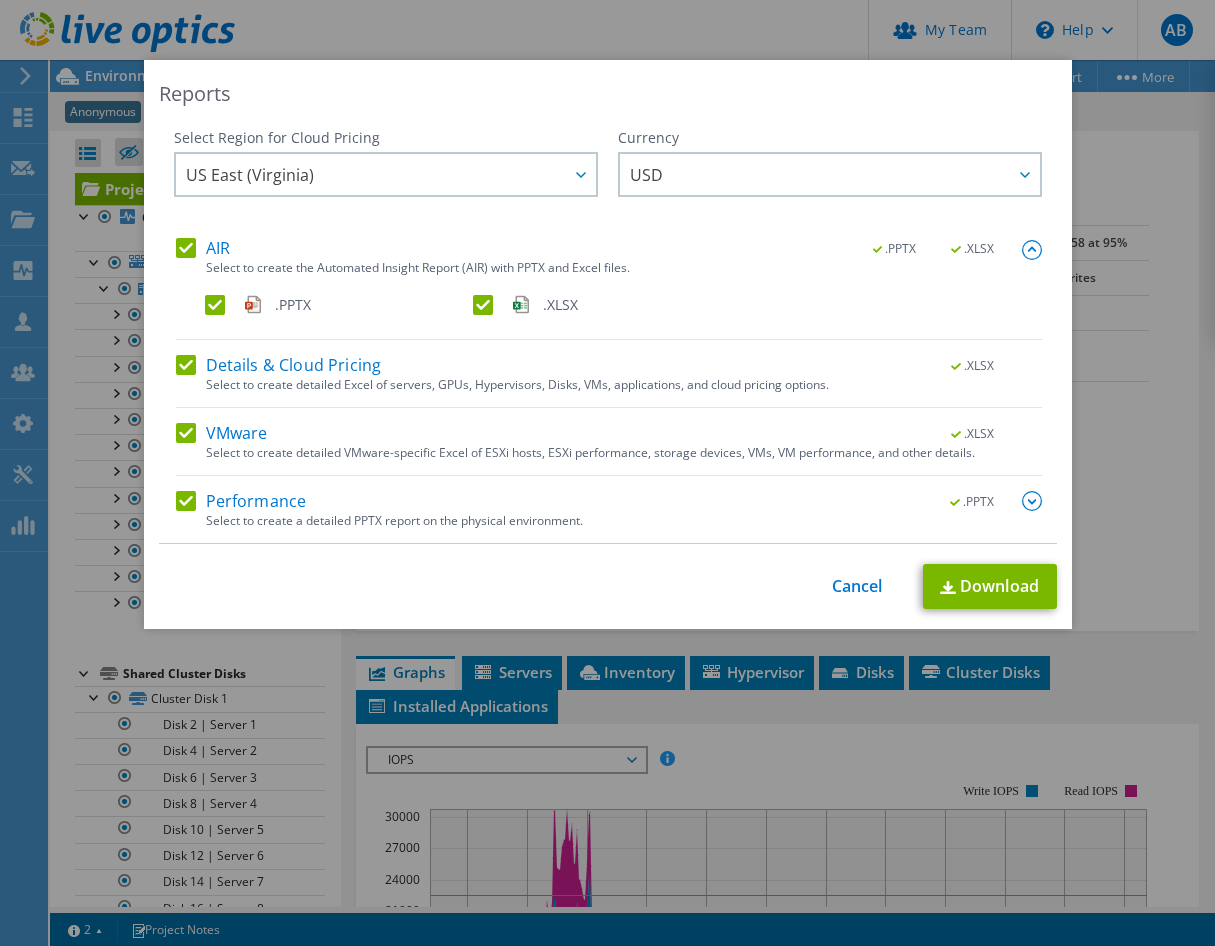 click at bounding box center [1032, 501] 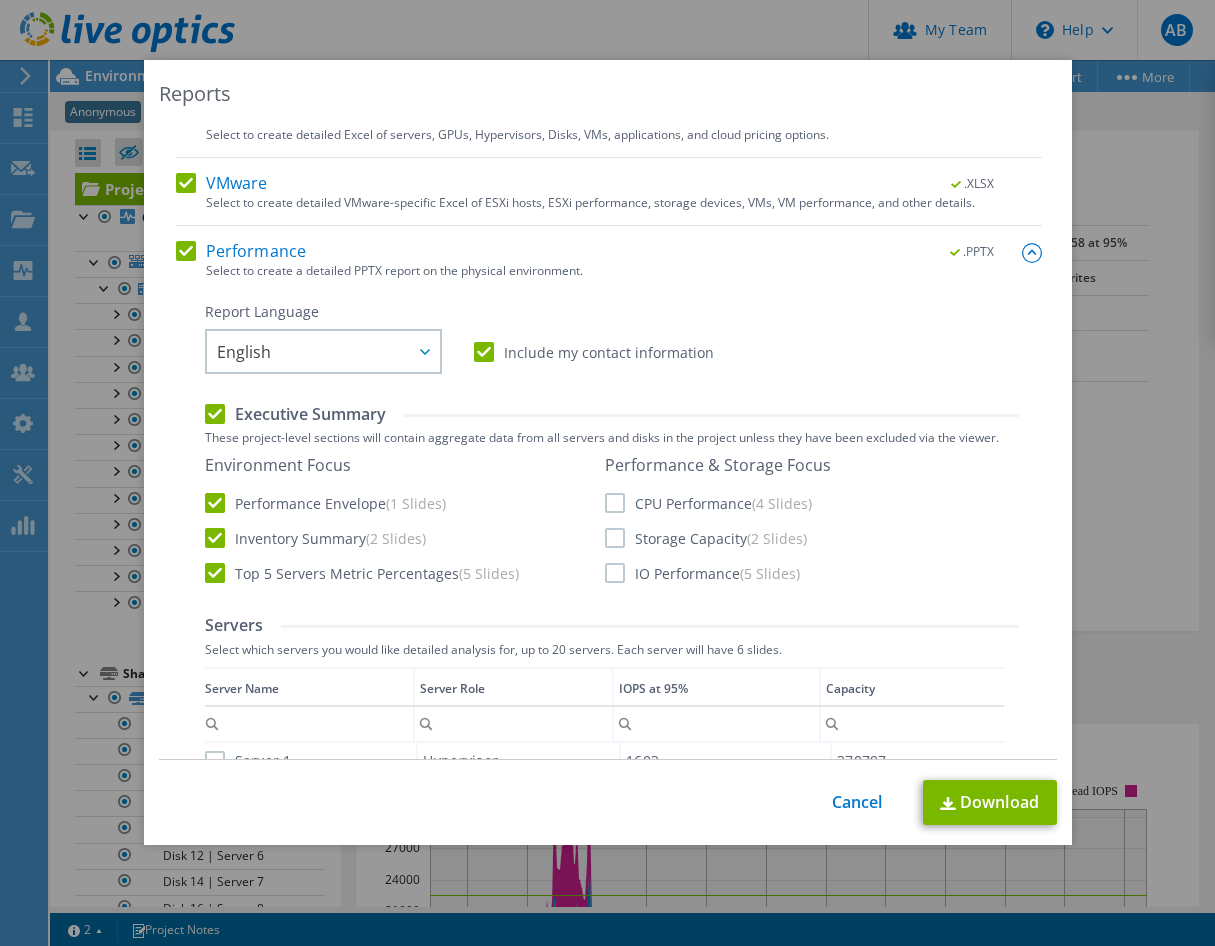 scroll, scrollTop: 326, scrollLeft: 0, axis: vertical 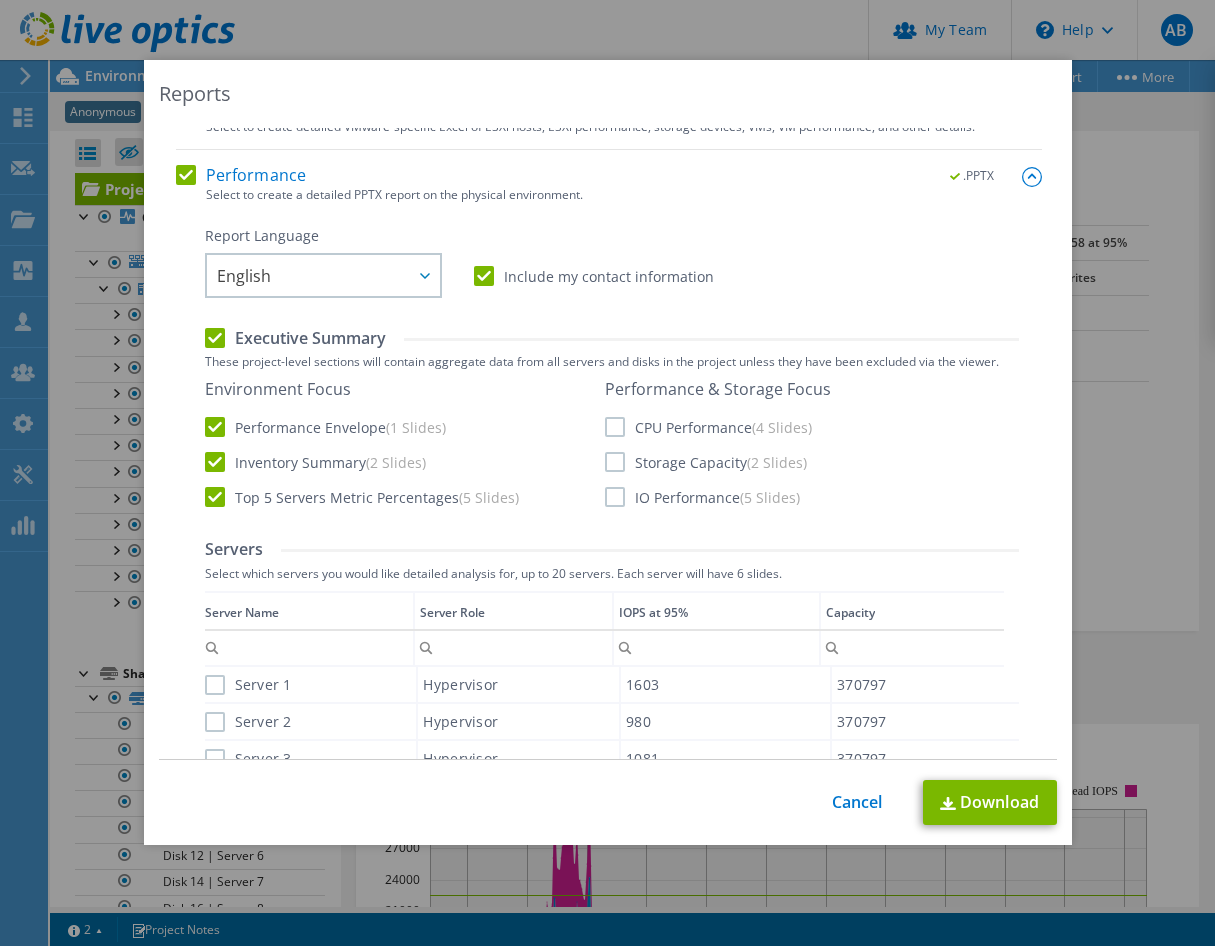 click on "CPU Performance  (4 Slides)" at bounding box center [708, 427] 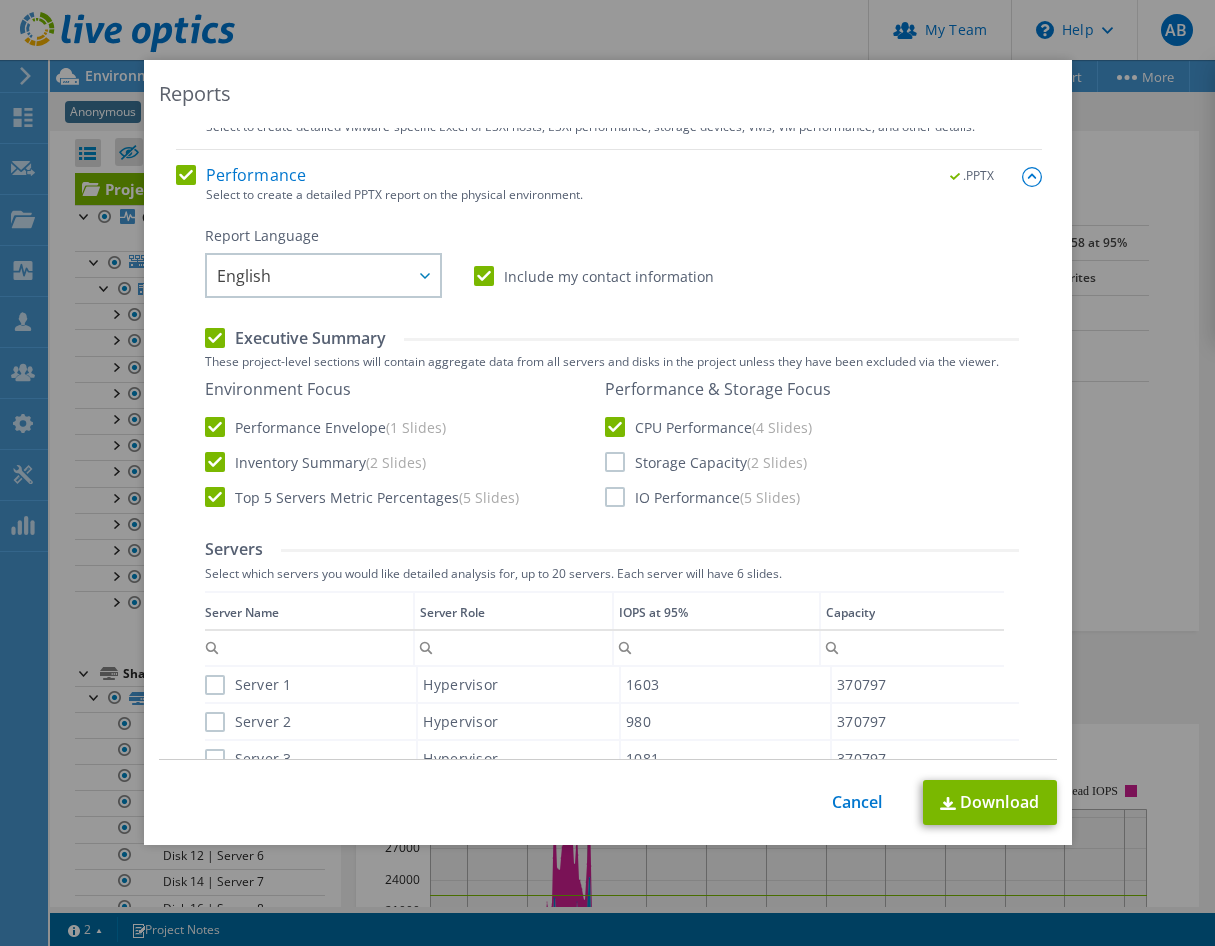 click on "Storage Capacity  (2 Slides)" at bounding box center [706, 462] 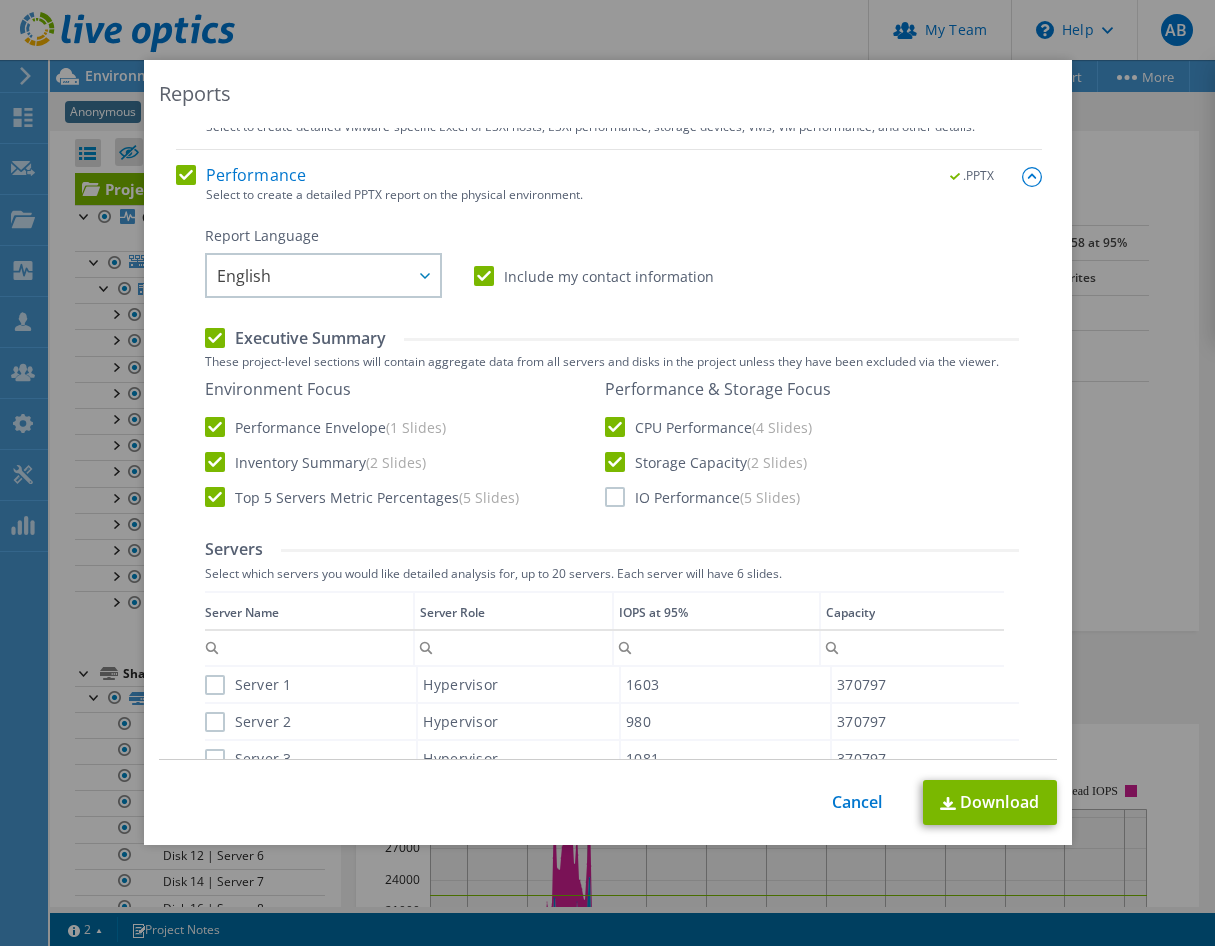 click on "IO Performance  (5 Slides)" at bounding box center [702, 497] 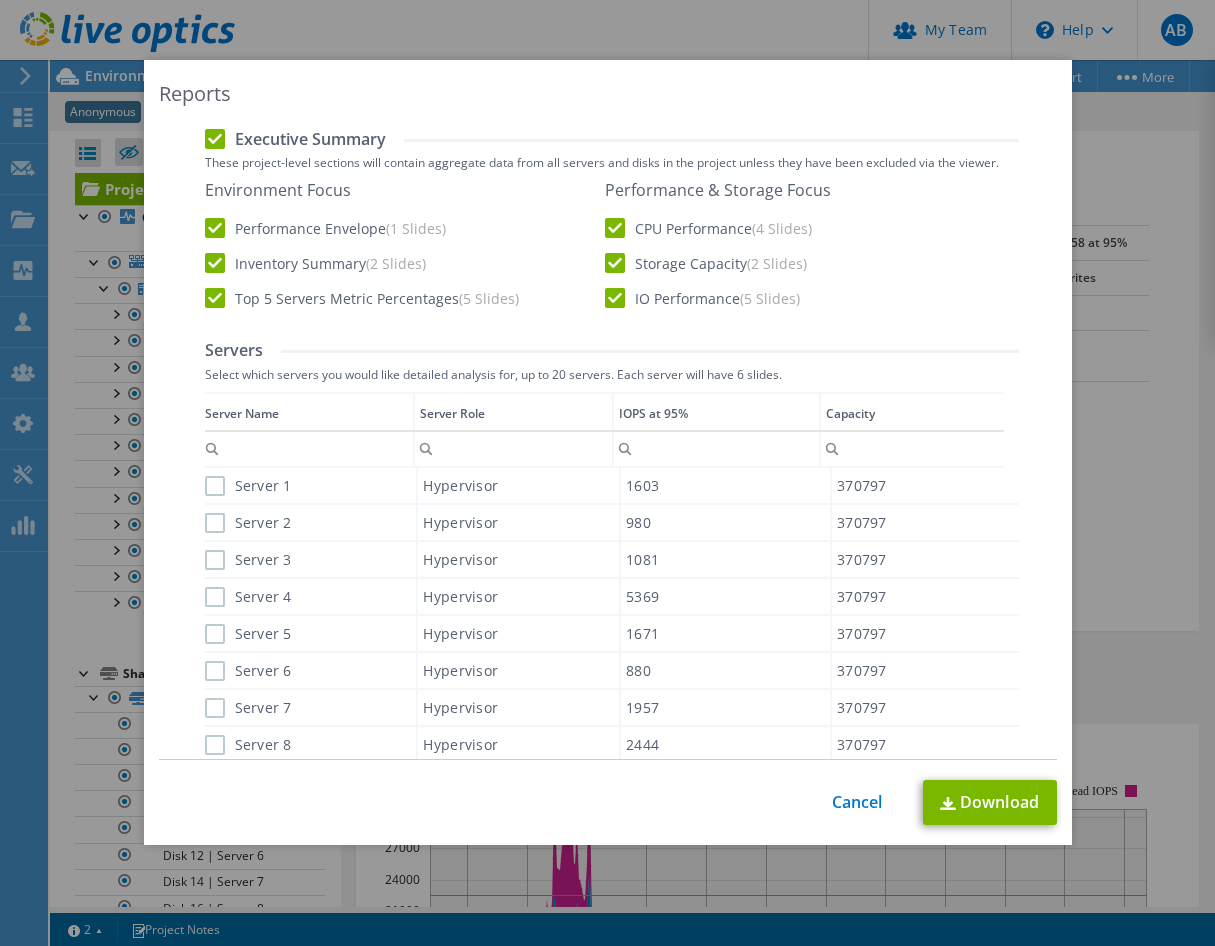 scroll, scrollTop: 636, scrollLeft: 0, axis: vertical 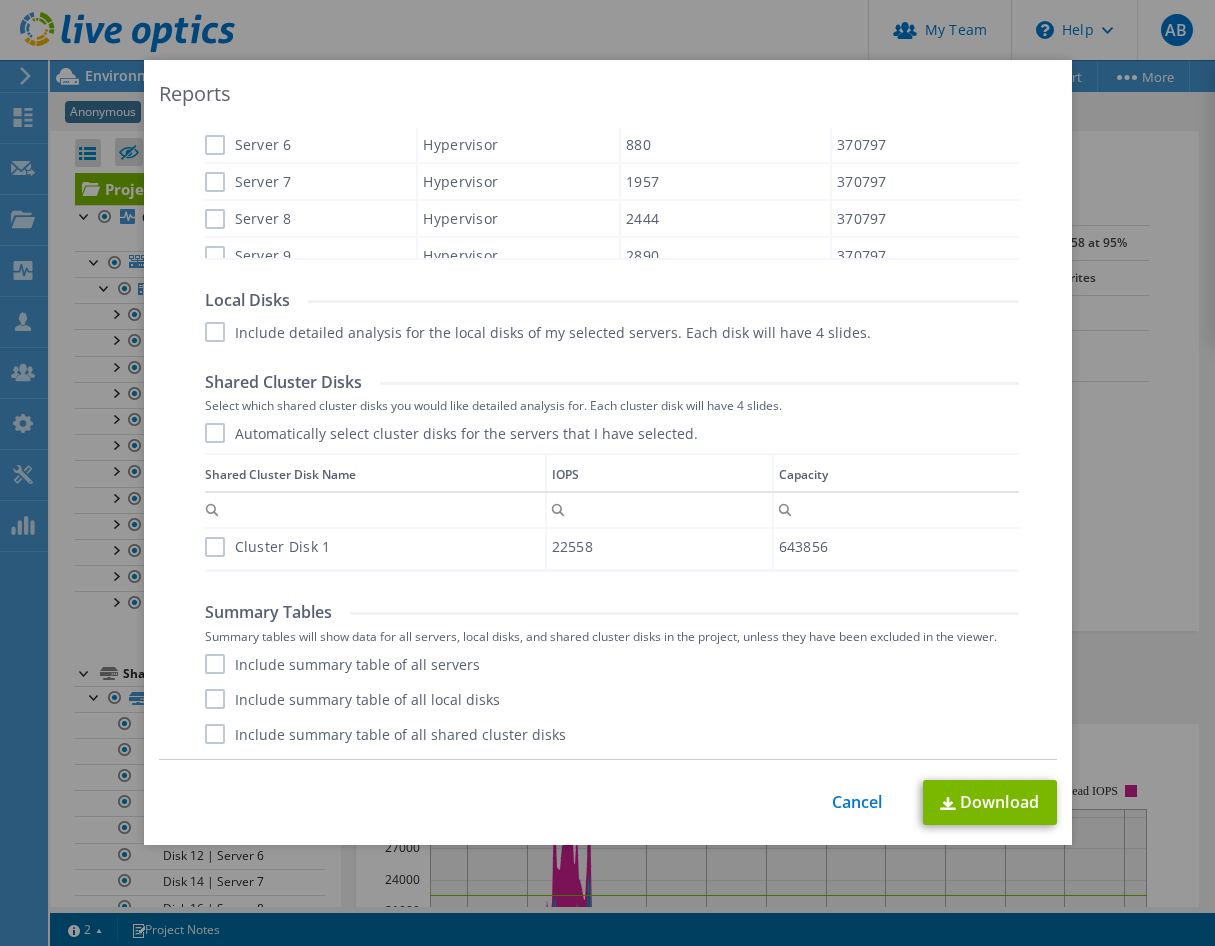 drag, startPoint x: 207, startPoint y: 664, endPoint x: 215, endPoint y: 690, distance: 27.202942 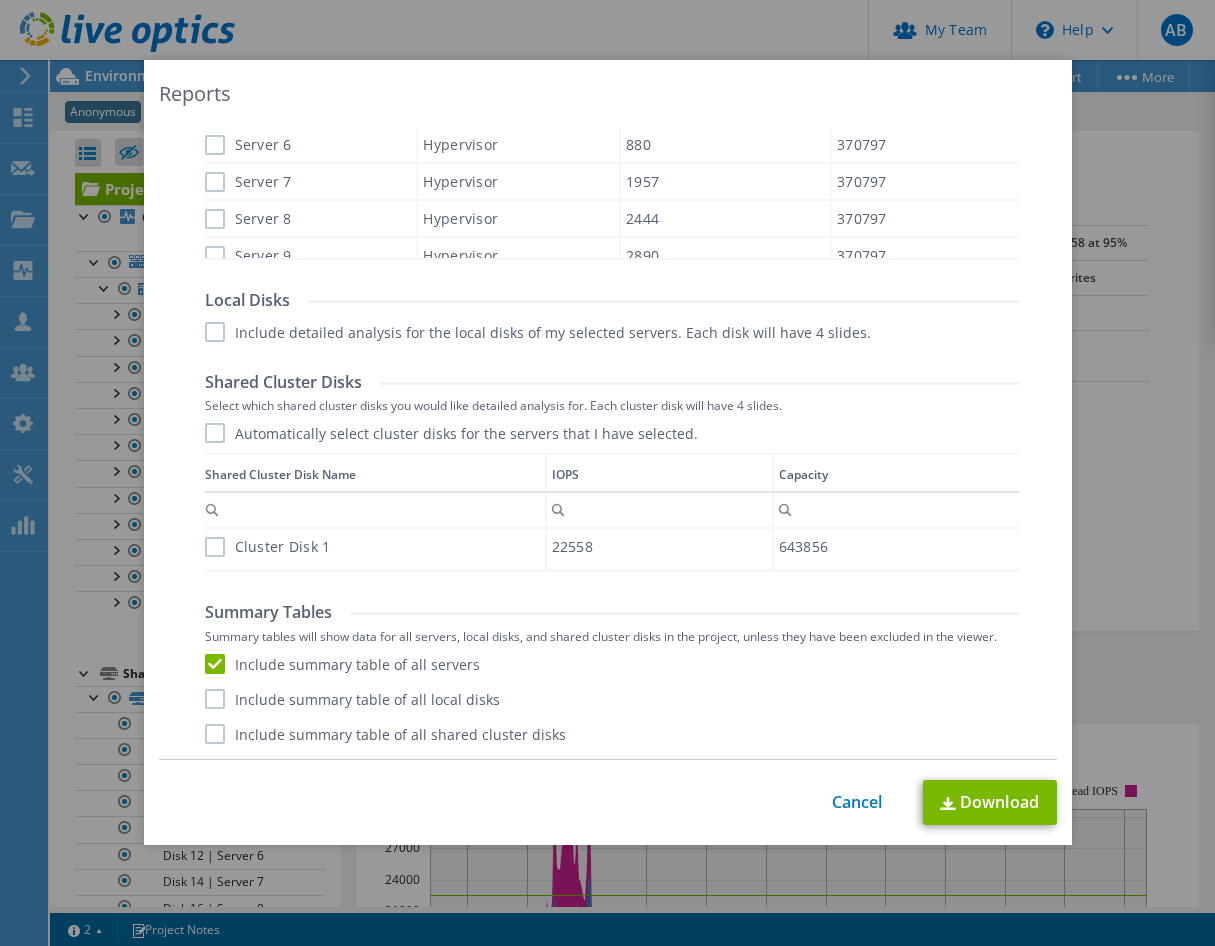 click on "Include summary table of all local disks" at bounding box center (352, 699) 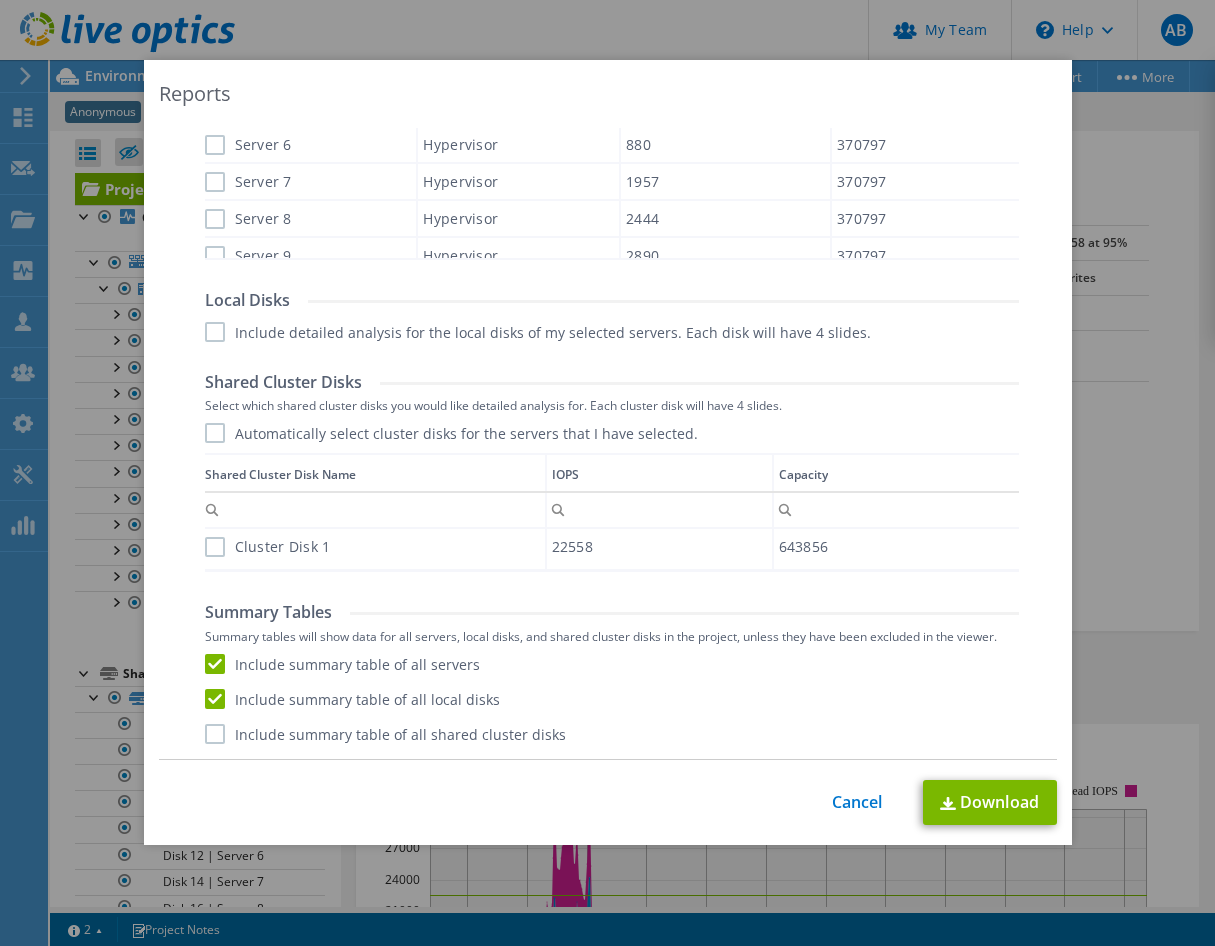 click on "Include summary table of all shared cluster disks" at bounding box center (385, 734) 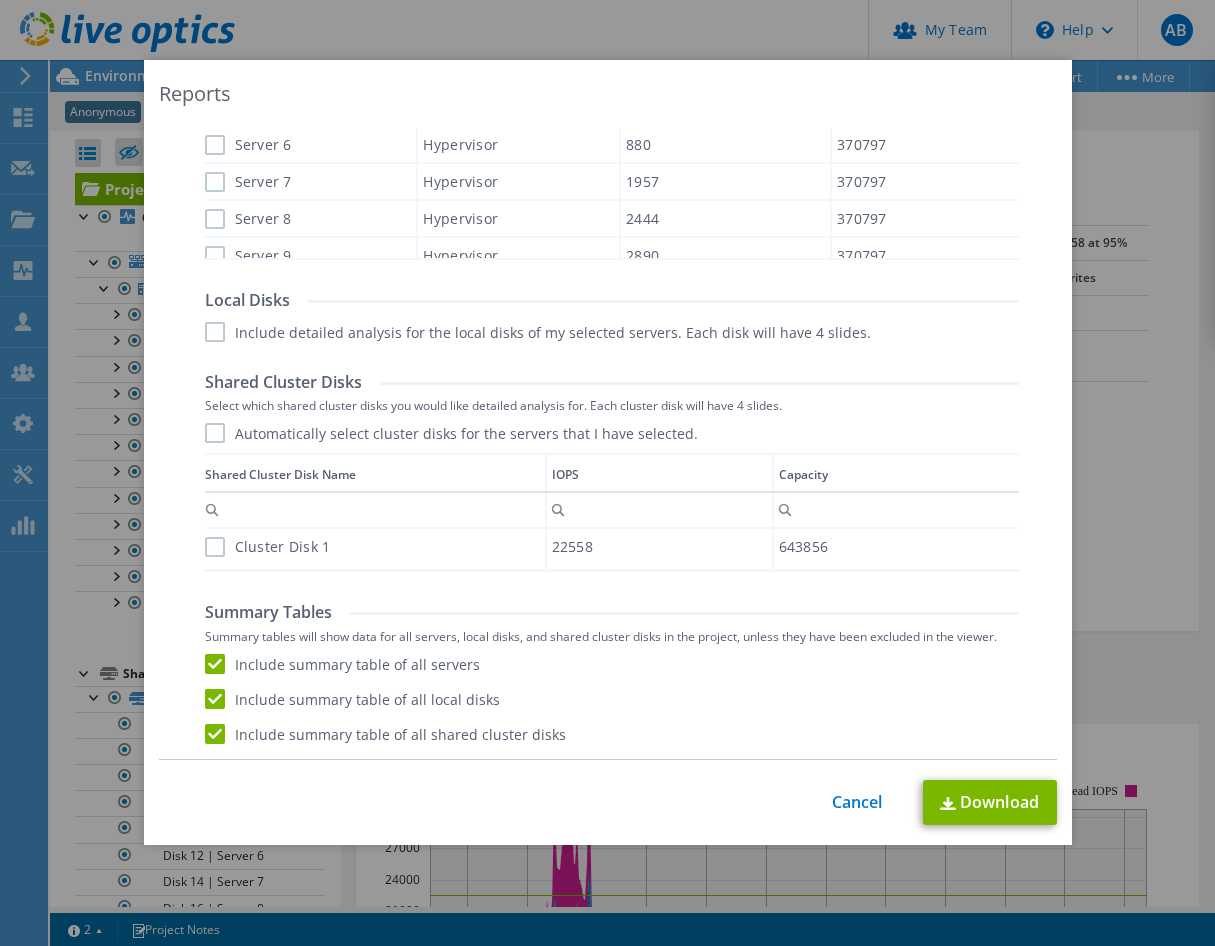 click on "Cluster Disk  1" at bounding box center [268, 547] 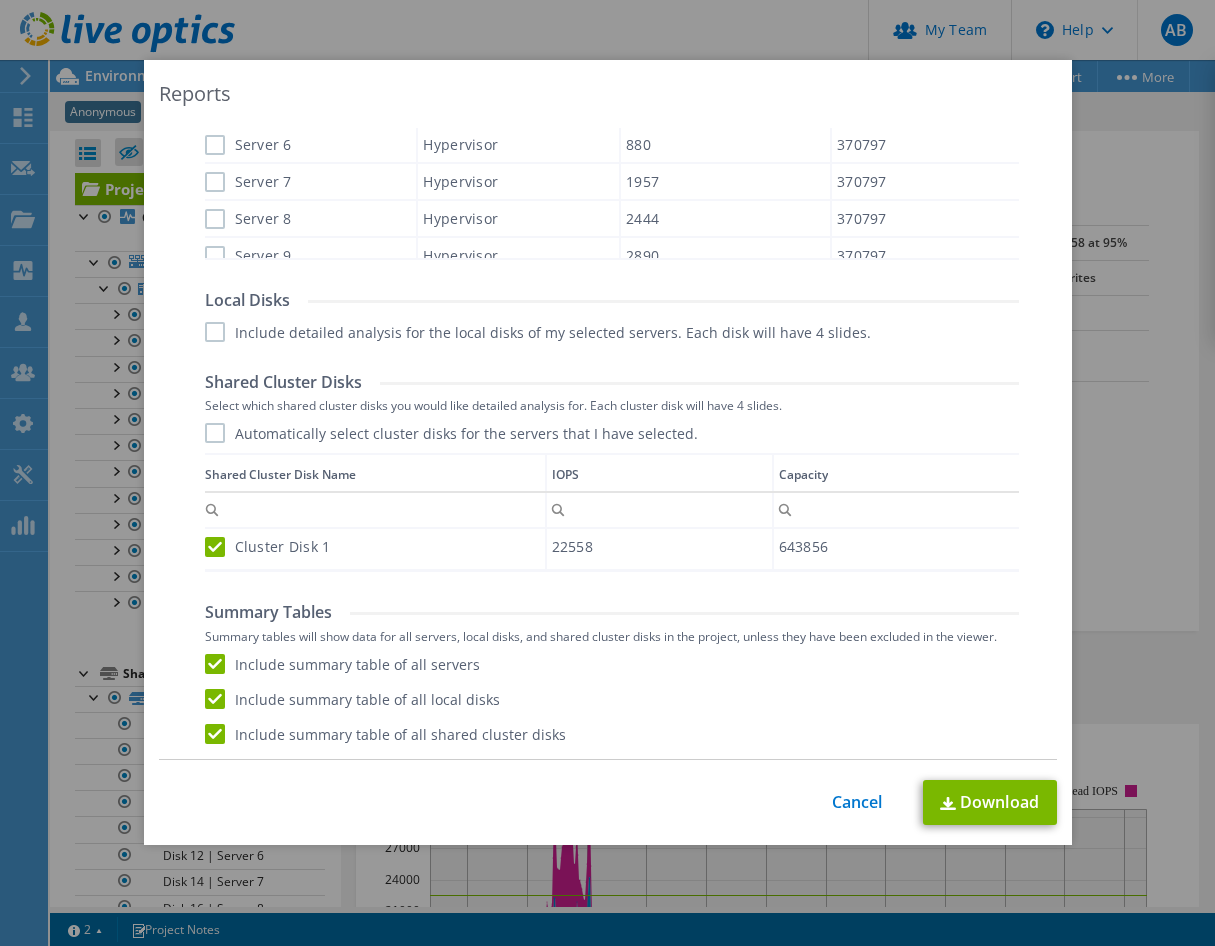 click on "Automatically select cluster disks for the servers that I have selected." at bounding box center [451, 433] 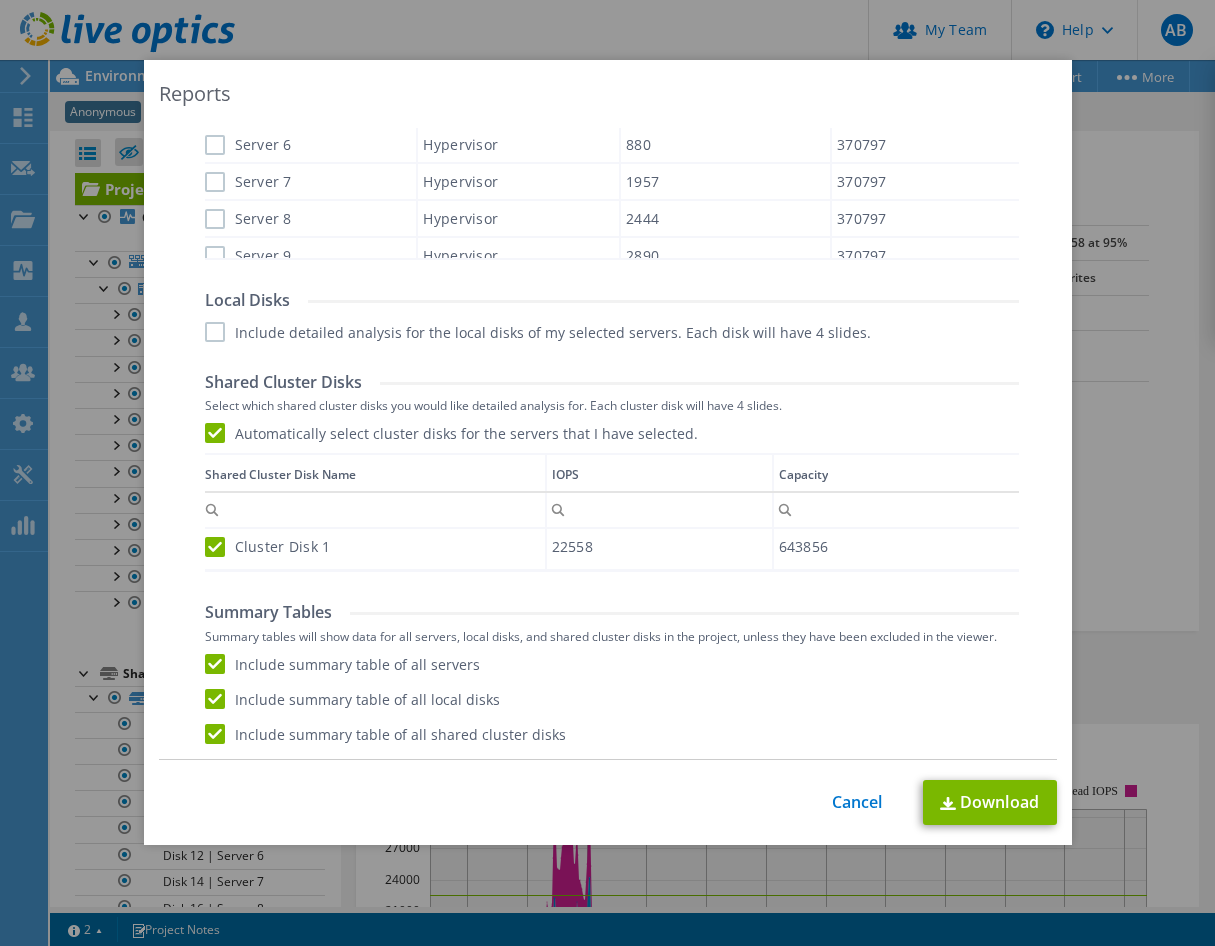 click on "Include detailed analysis for the local disks of my selected servers. Each disk will have 4 slides." at bounding box center (538, 332) 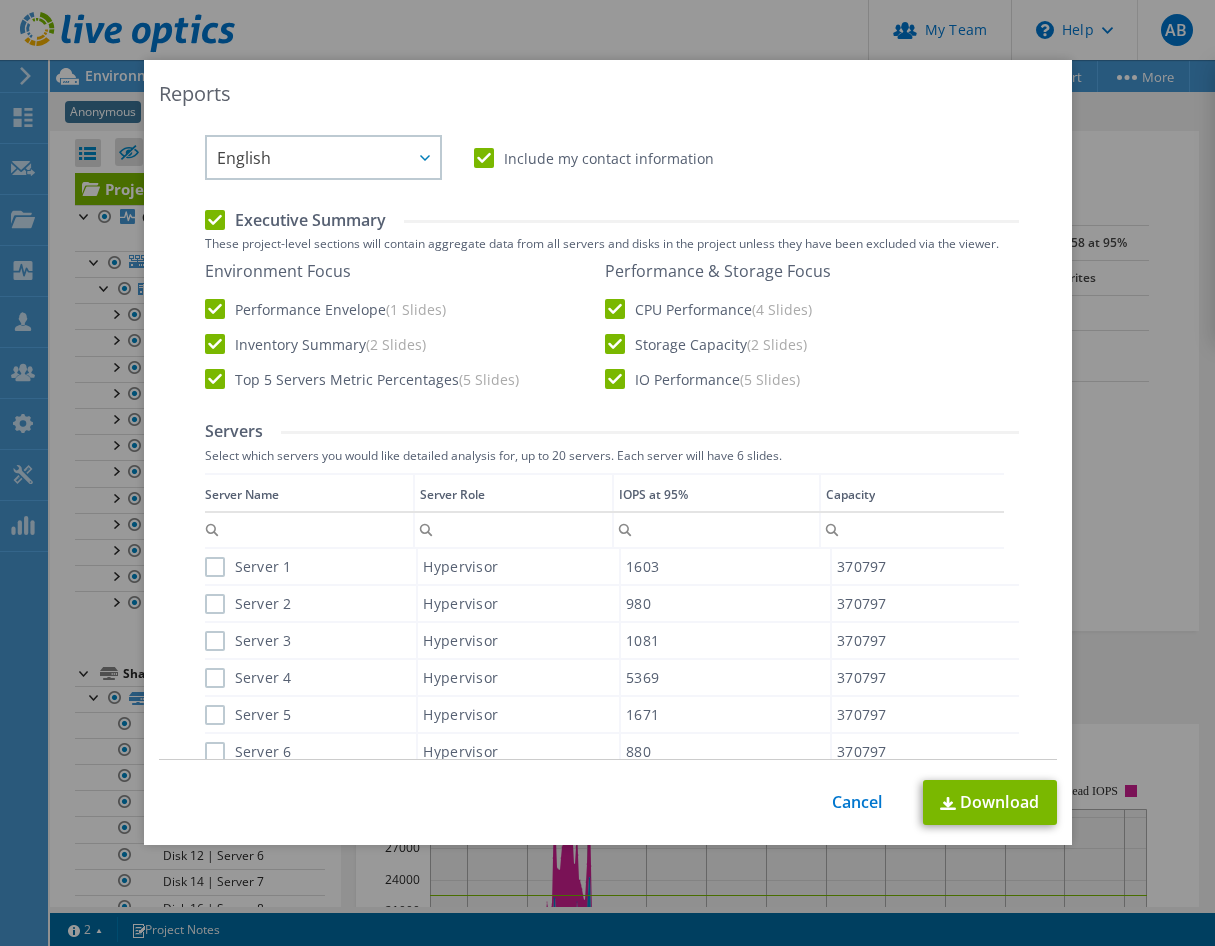 scroll, scrollTop: 443, scrollLeft: 0, axis: vertical 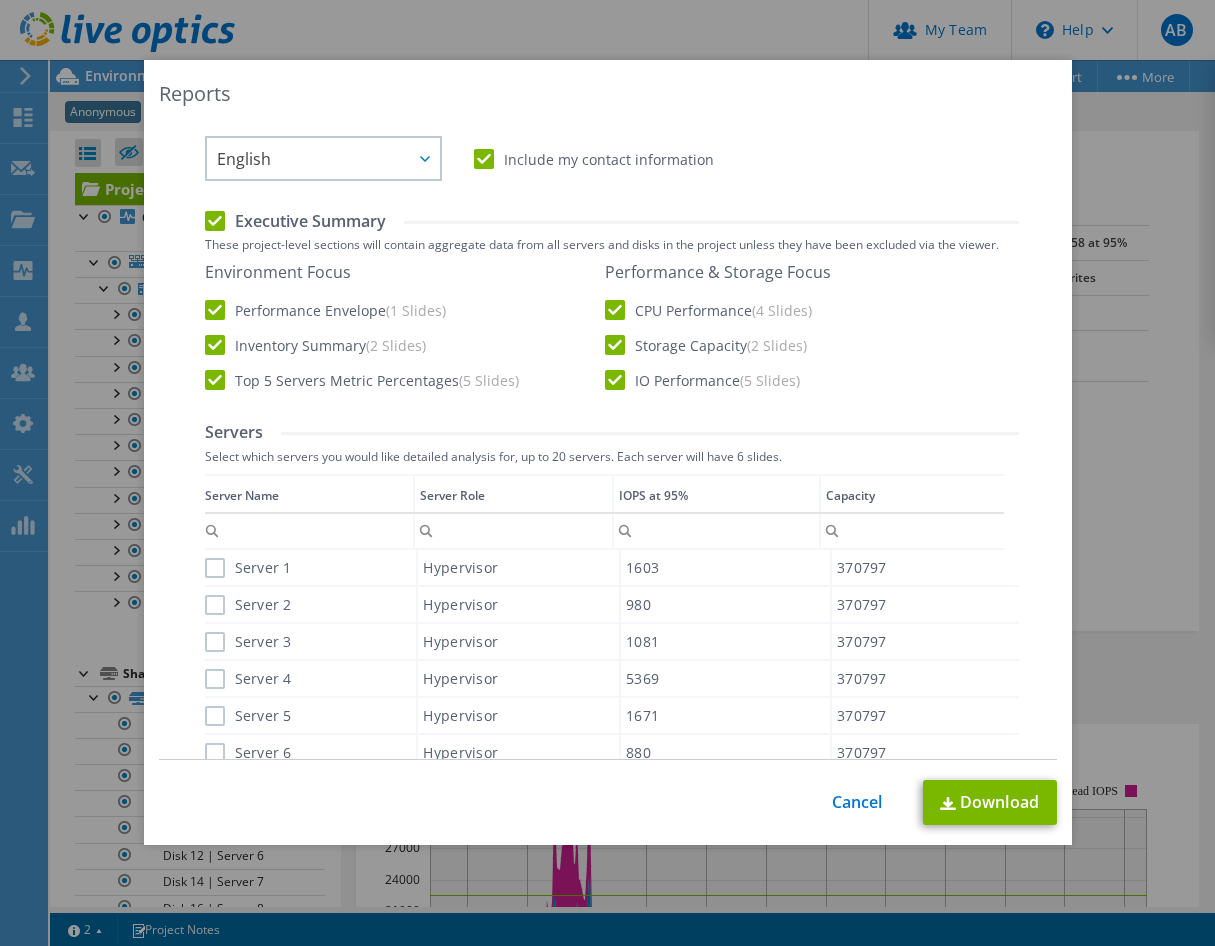 click on "Server 1" at bounding box center [248, 568] 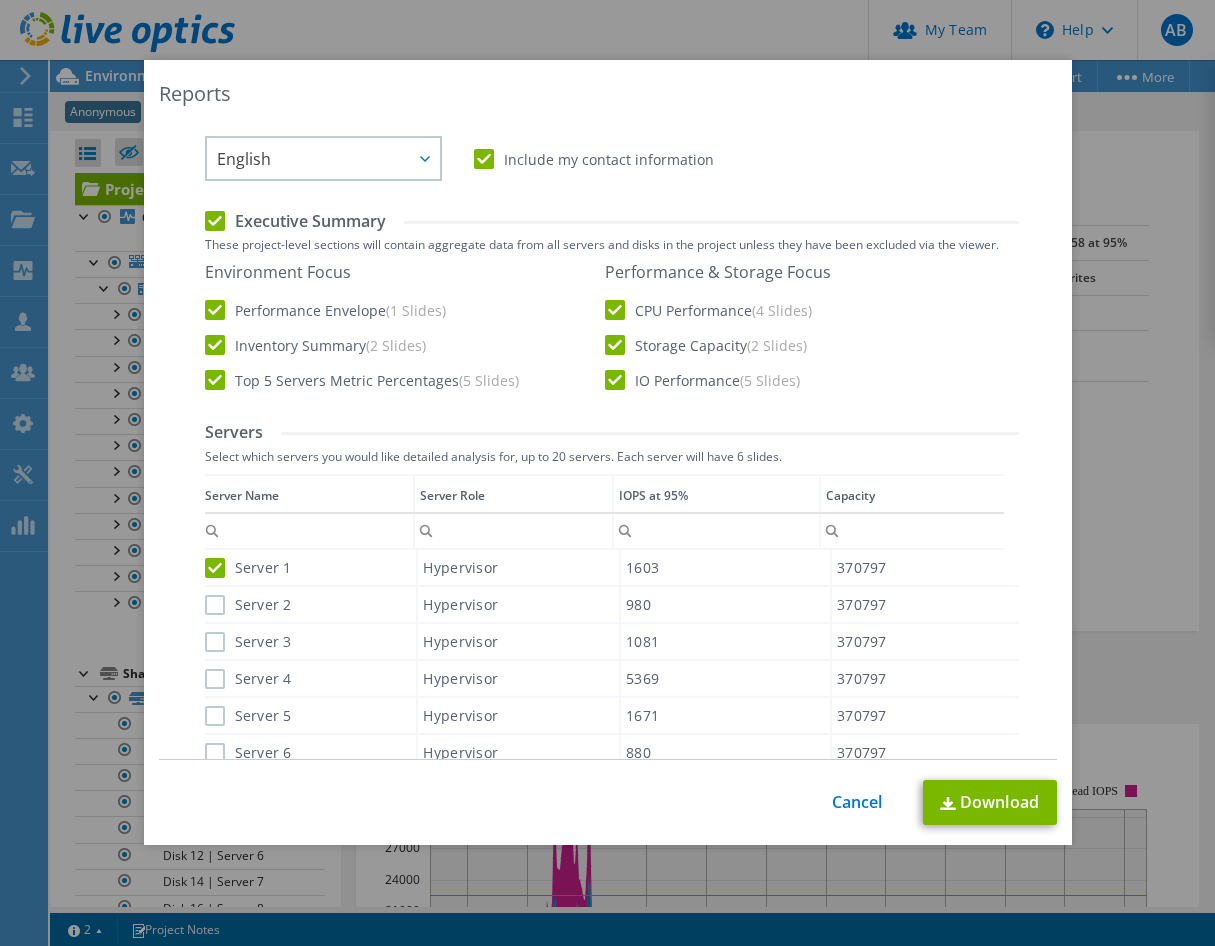 click on "Server 2" at bounding box center [248, 605] 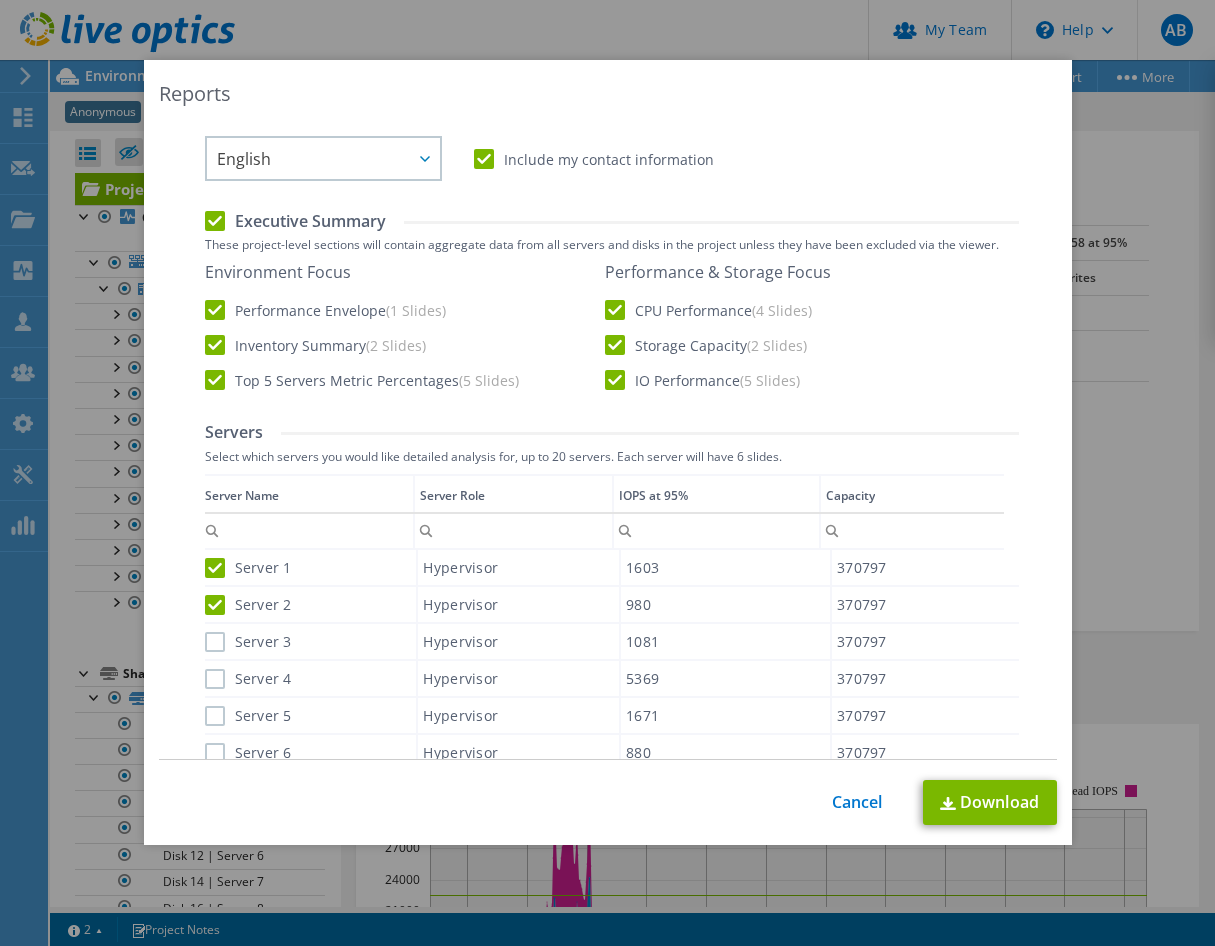 drag, startPoint x: 208, startPoint y: 641, endPoint x: 213, endPoint y: 680, distance: 39.319206 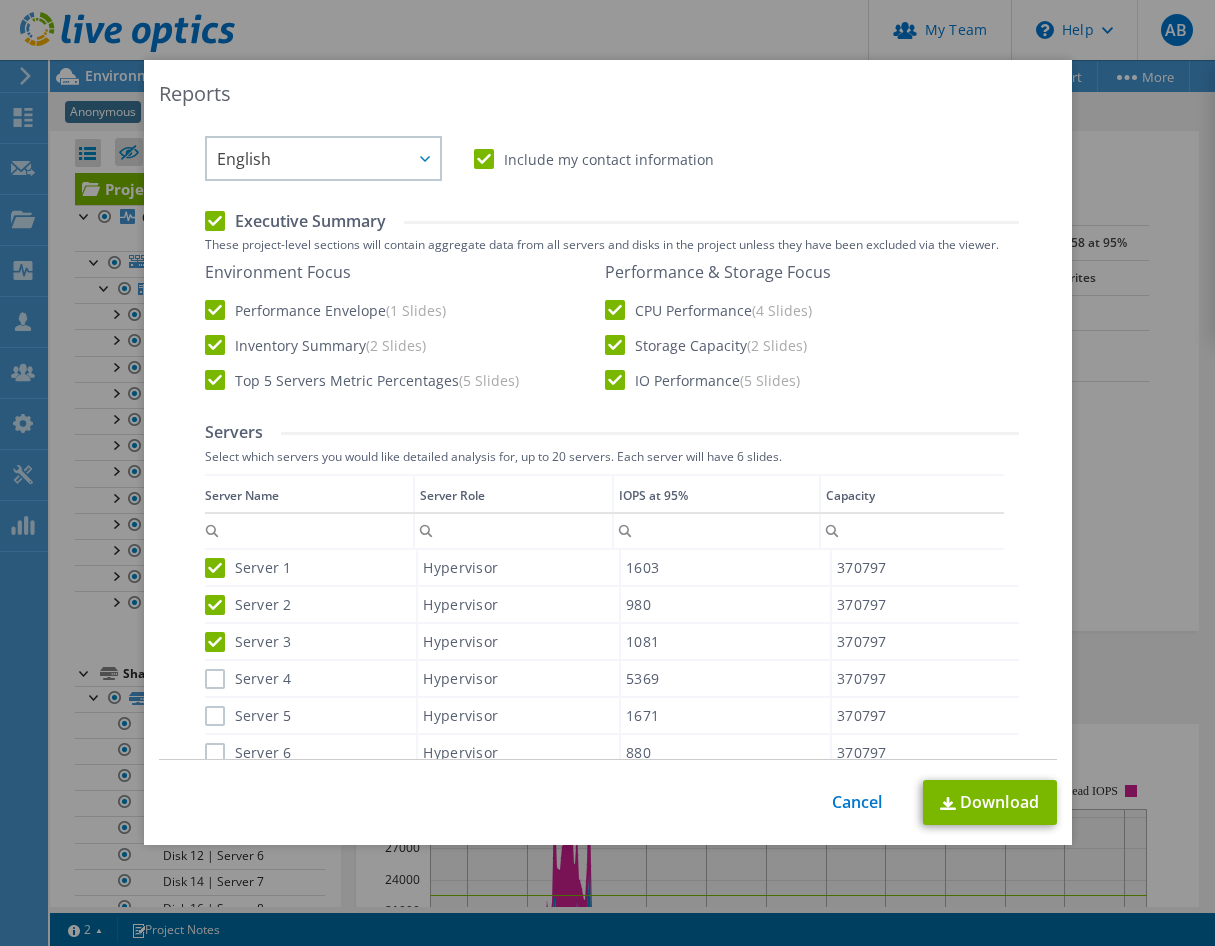 click on "Server 4" at bounding box center [248, 679] 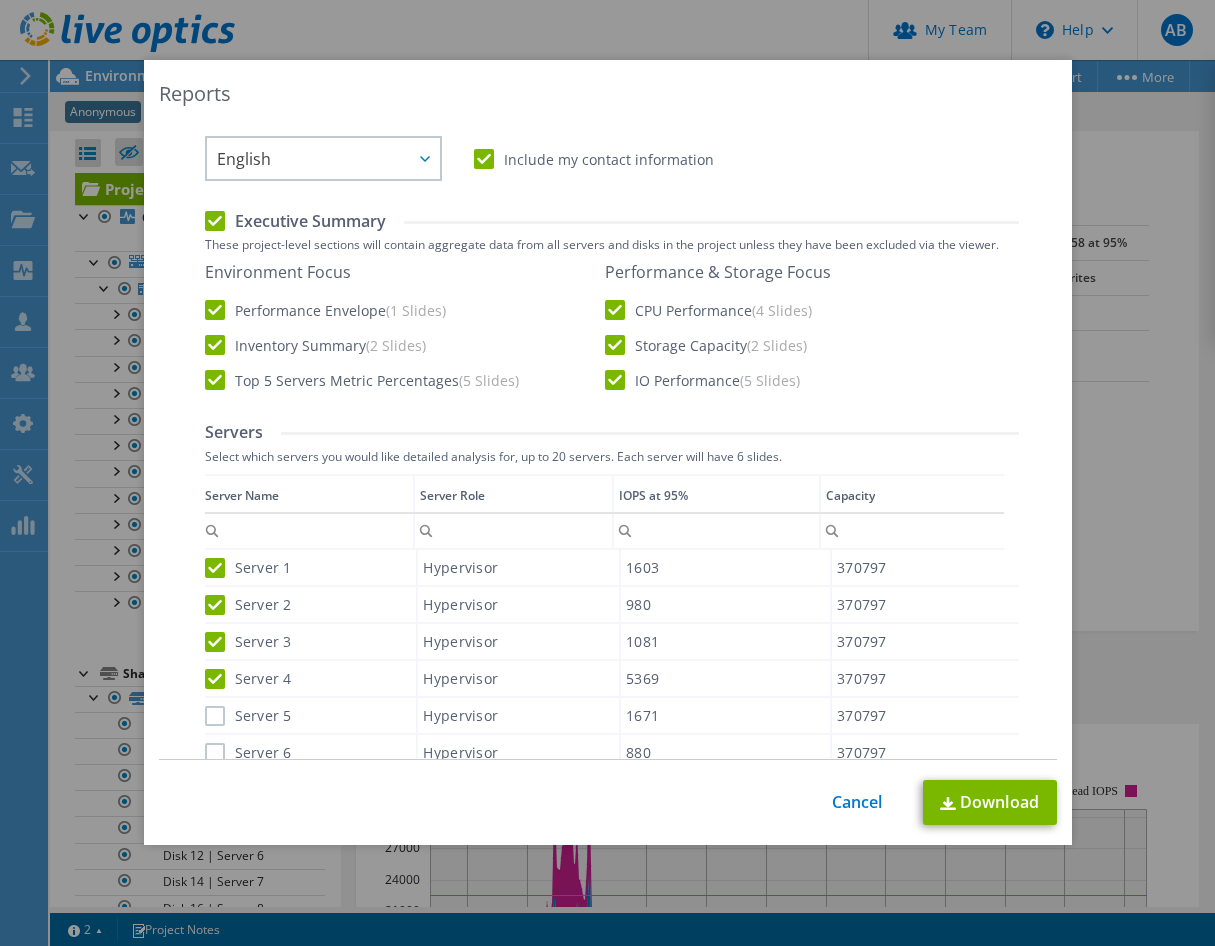 drag, startPoint x: 207, startPoint y: 715, endPoint x: 207, endPoint y: 734, distance: 19 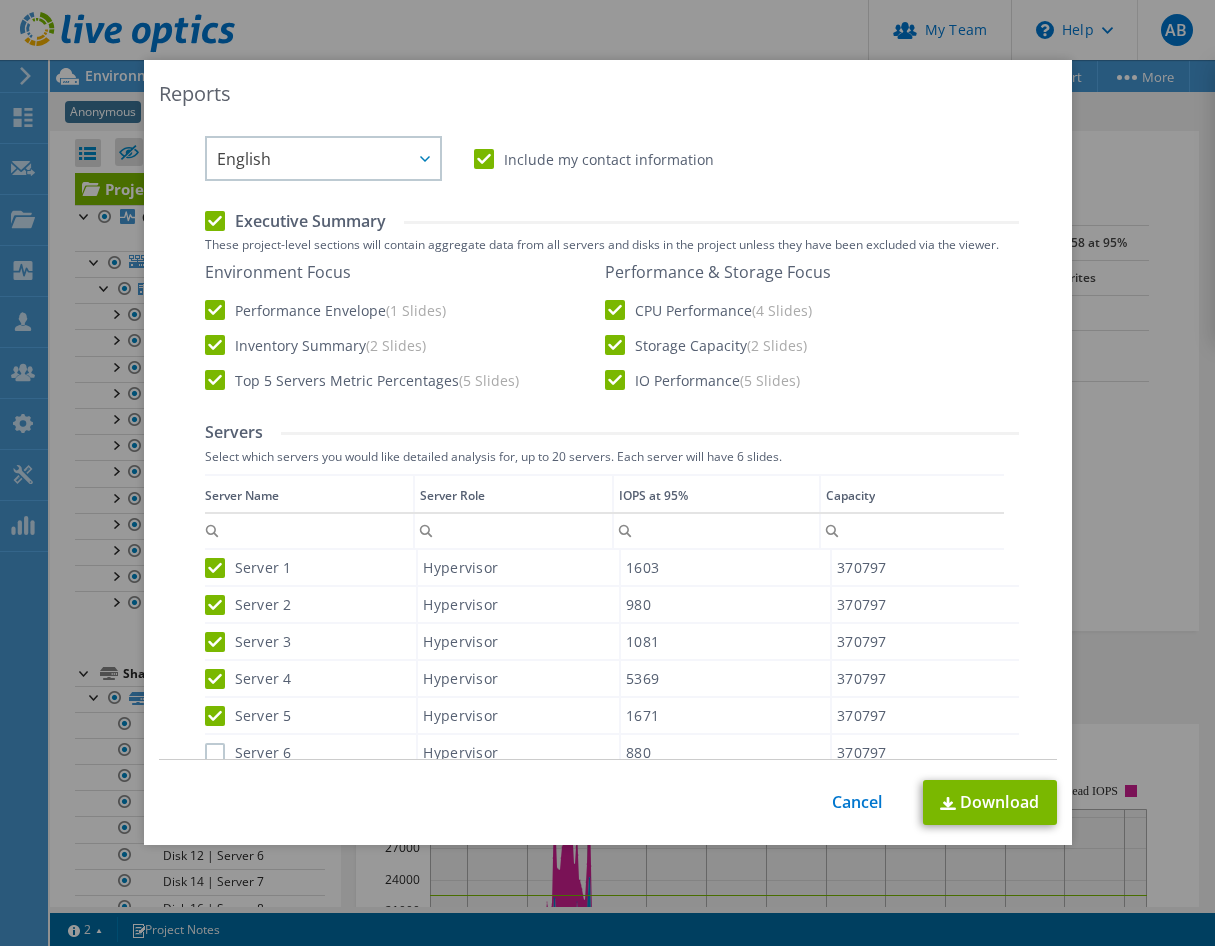 click on "Server 6" at bounding box center (248, 753) 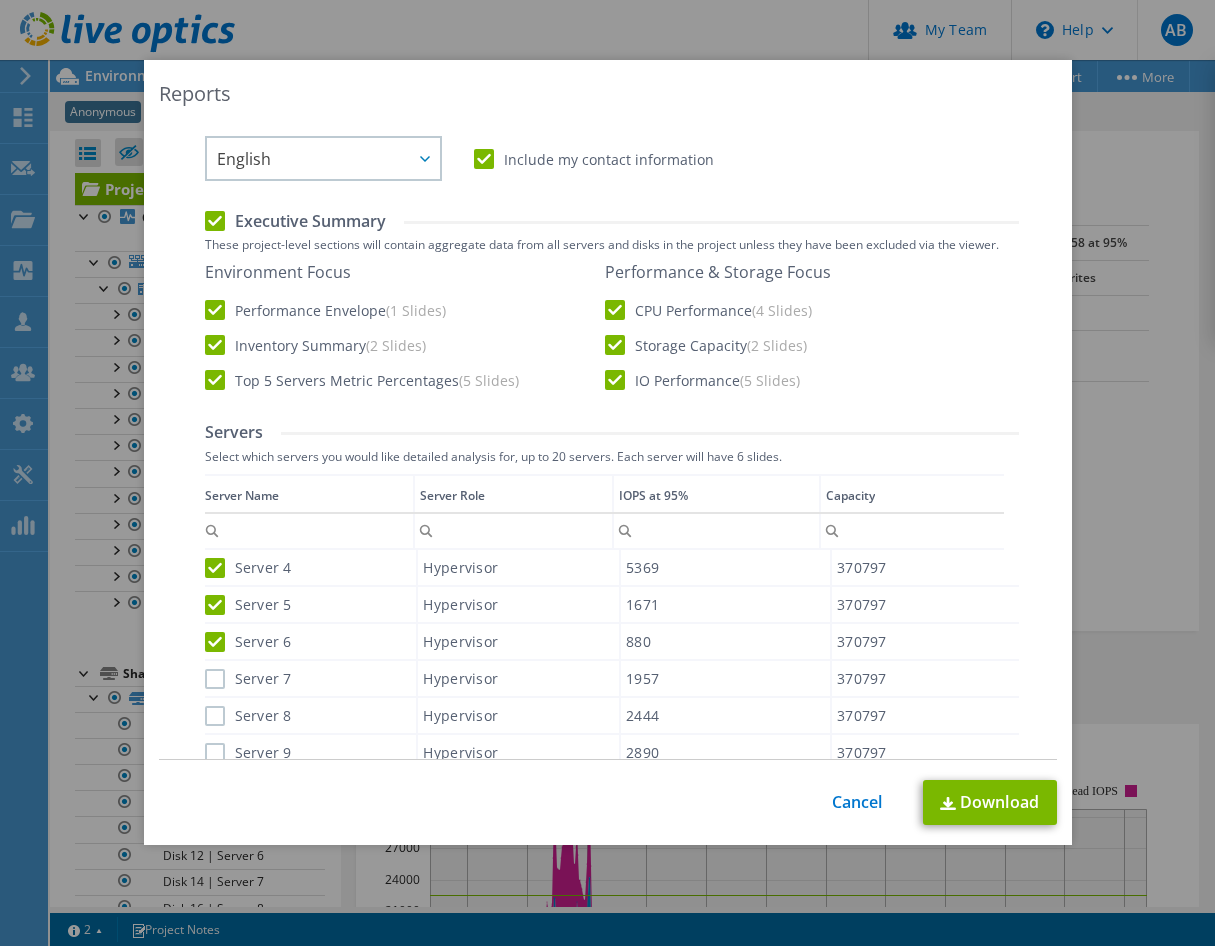 scroll, scrollTop: 126, scrollLeft: 0, axis: vertical 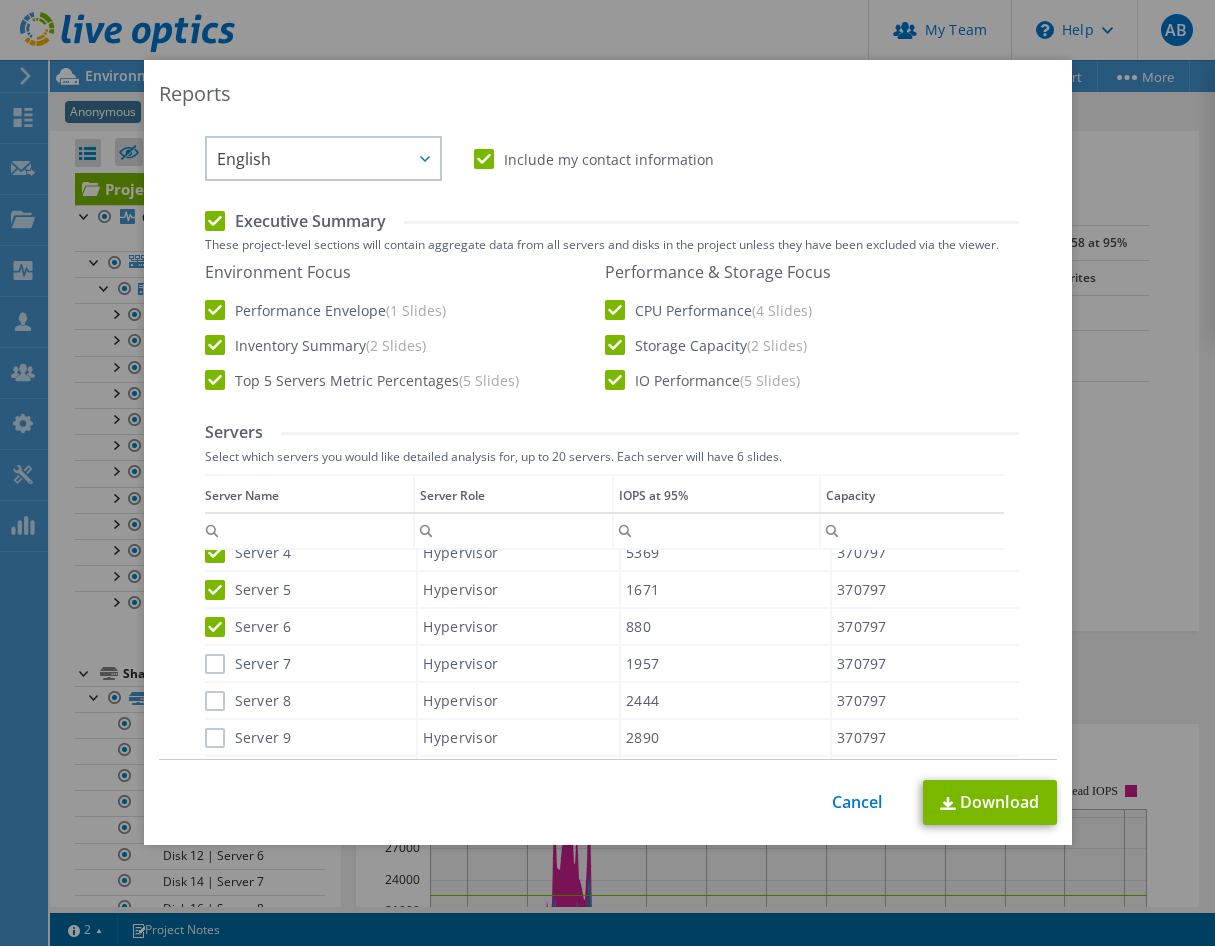 click on "Server 7" at bounding box center [248, 664] 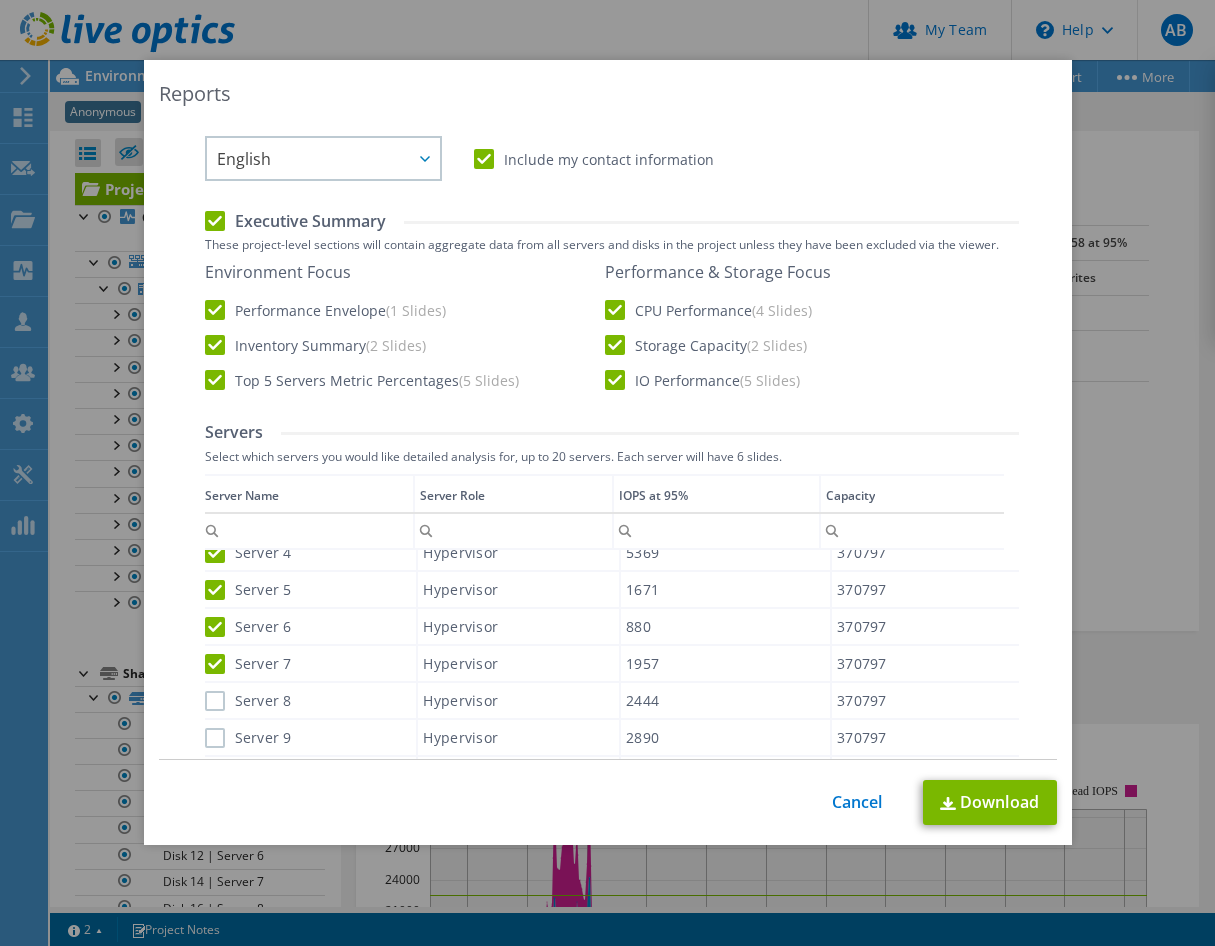 click on "Server 8" at bounding box center (248, 701) 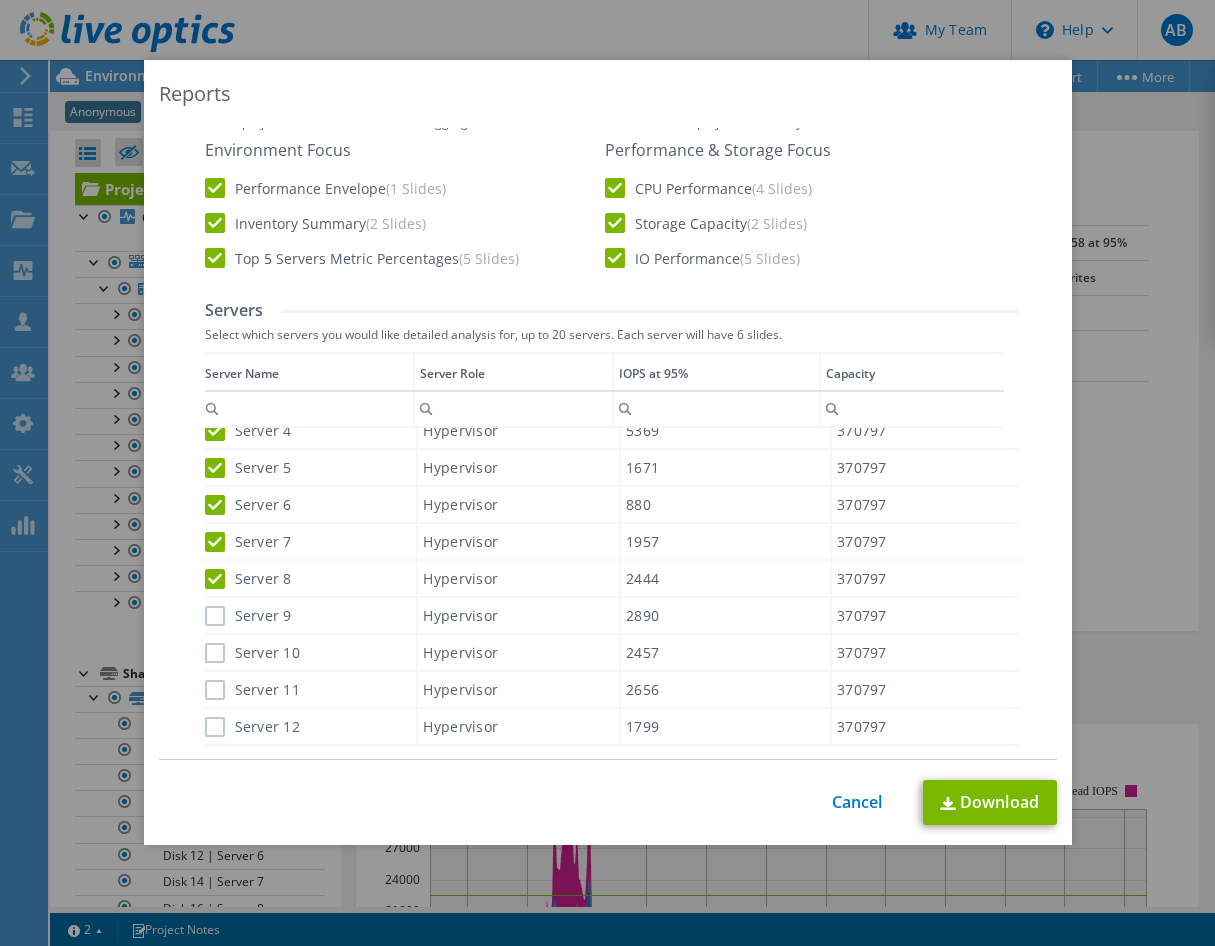 scroll, scrollTop: 745, scrollLeft: 0, axis: vertical 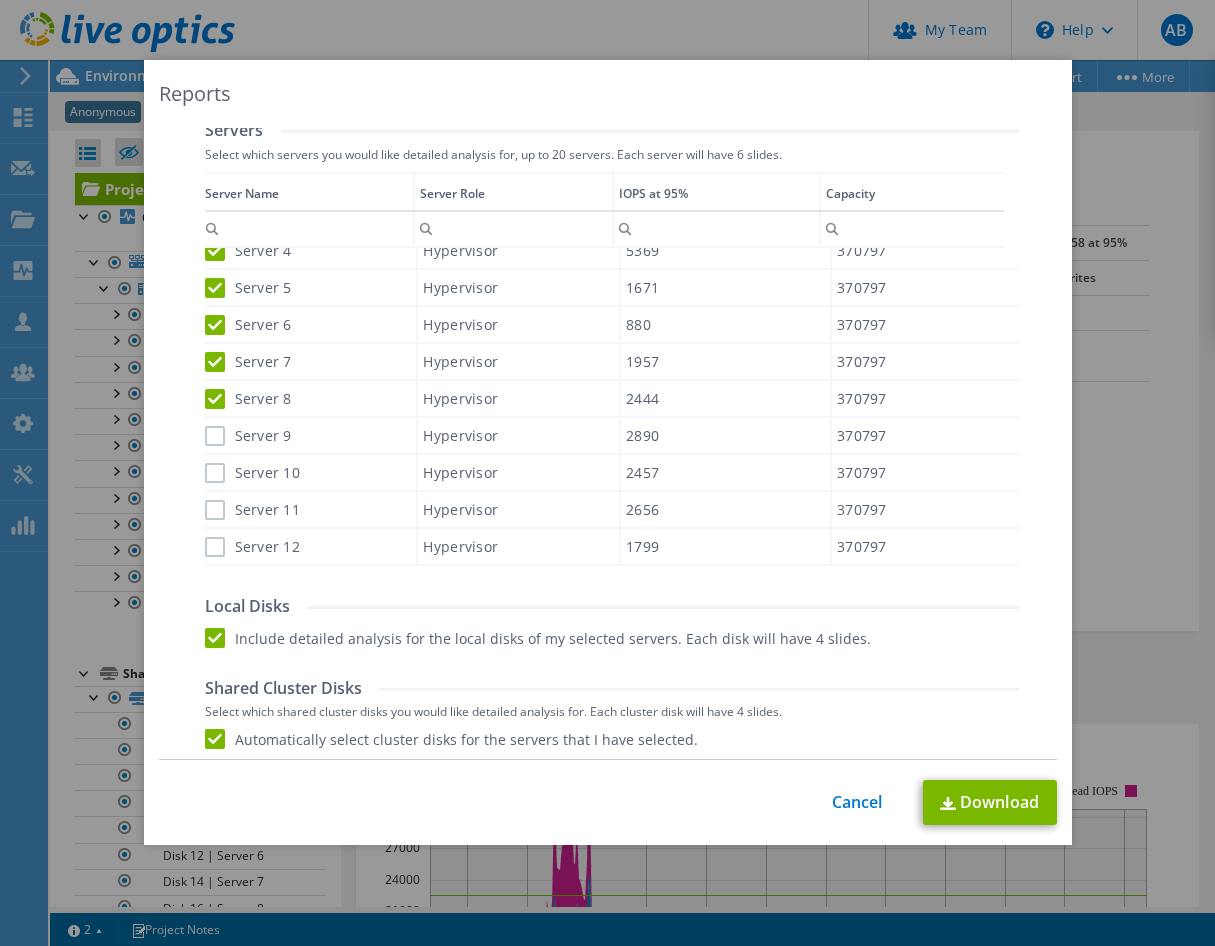 click on "Server 9" at bounding box center (248, 436) 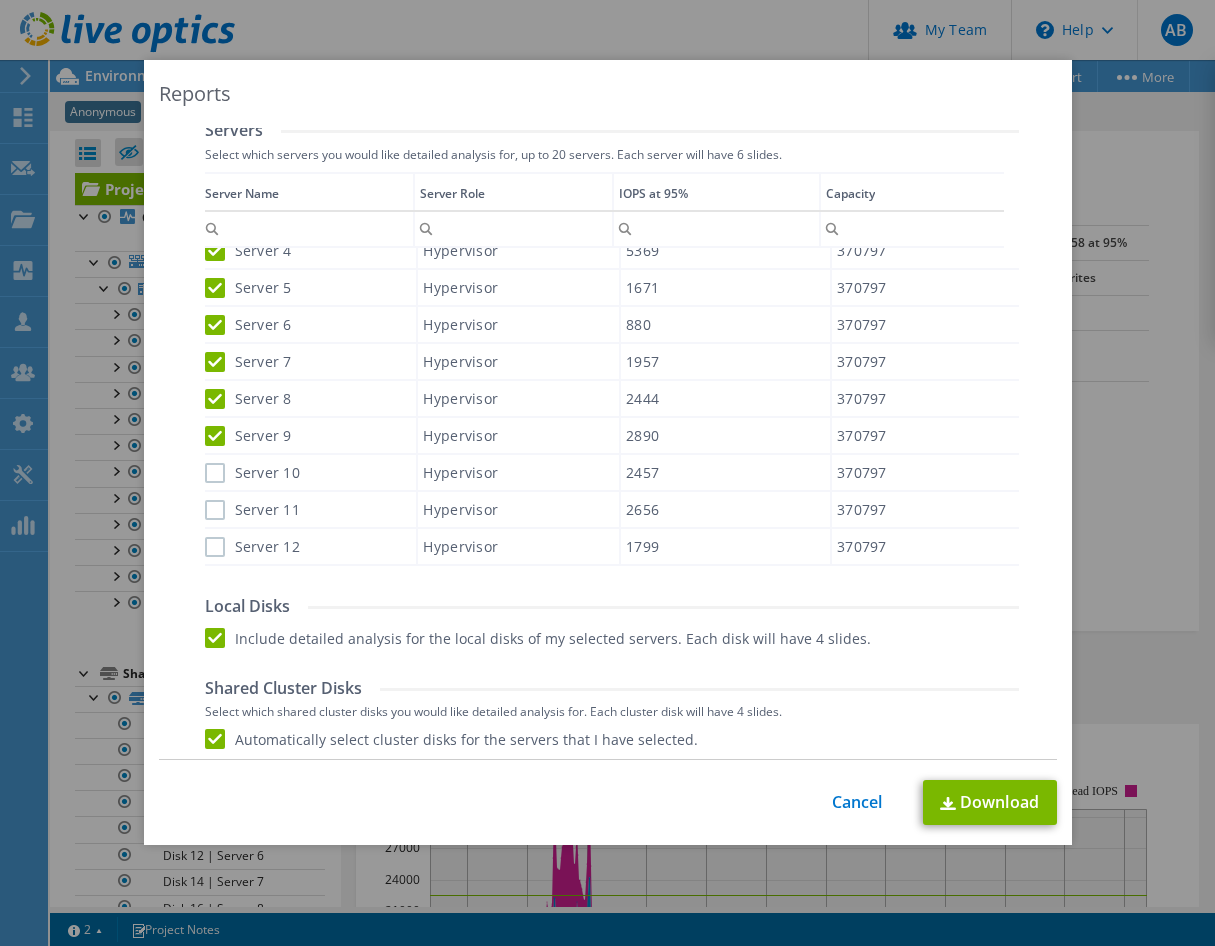 click on "Server 10" at bounding box center (253, 473) 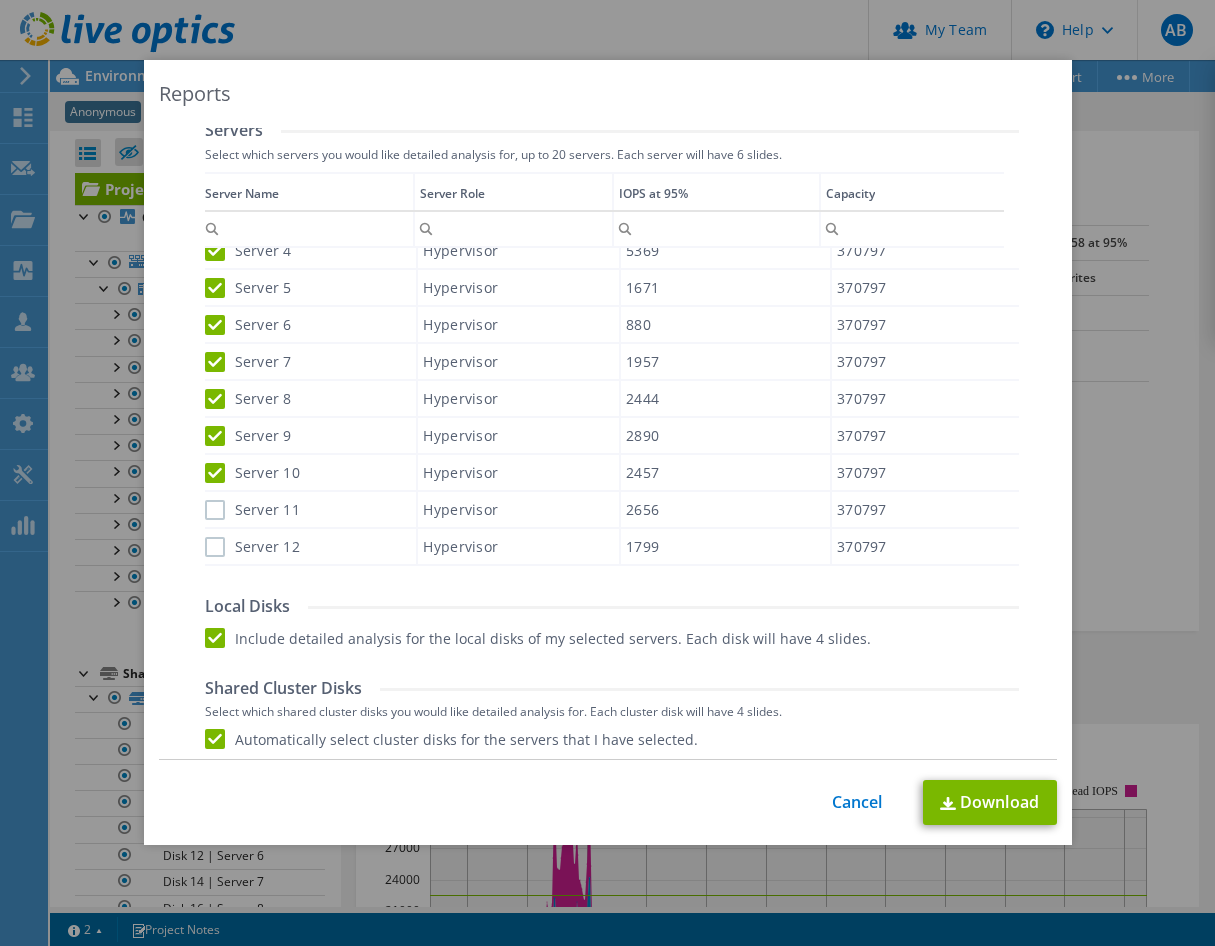 click on "Server 11" at bounding box center [253, 510] 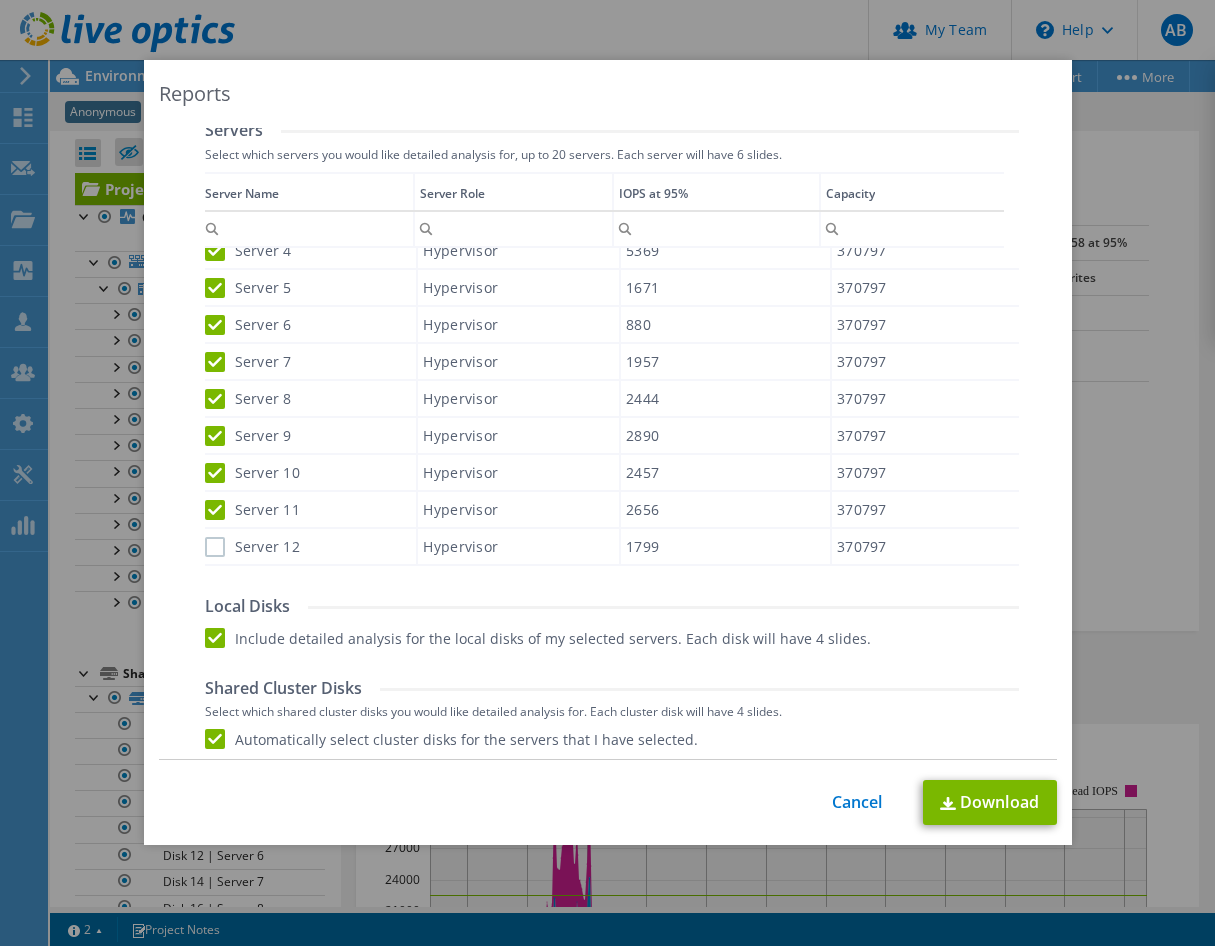 drag, startPoint x: 205, startPoint y: 544, endPoint x: 291, endPoint y: 543, distance: 86.00581 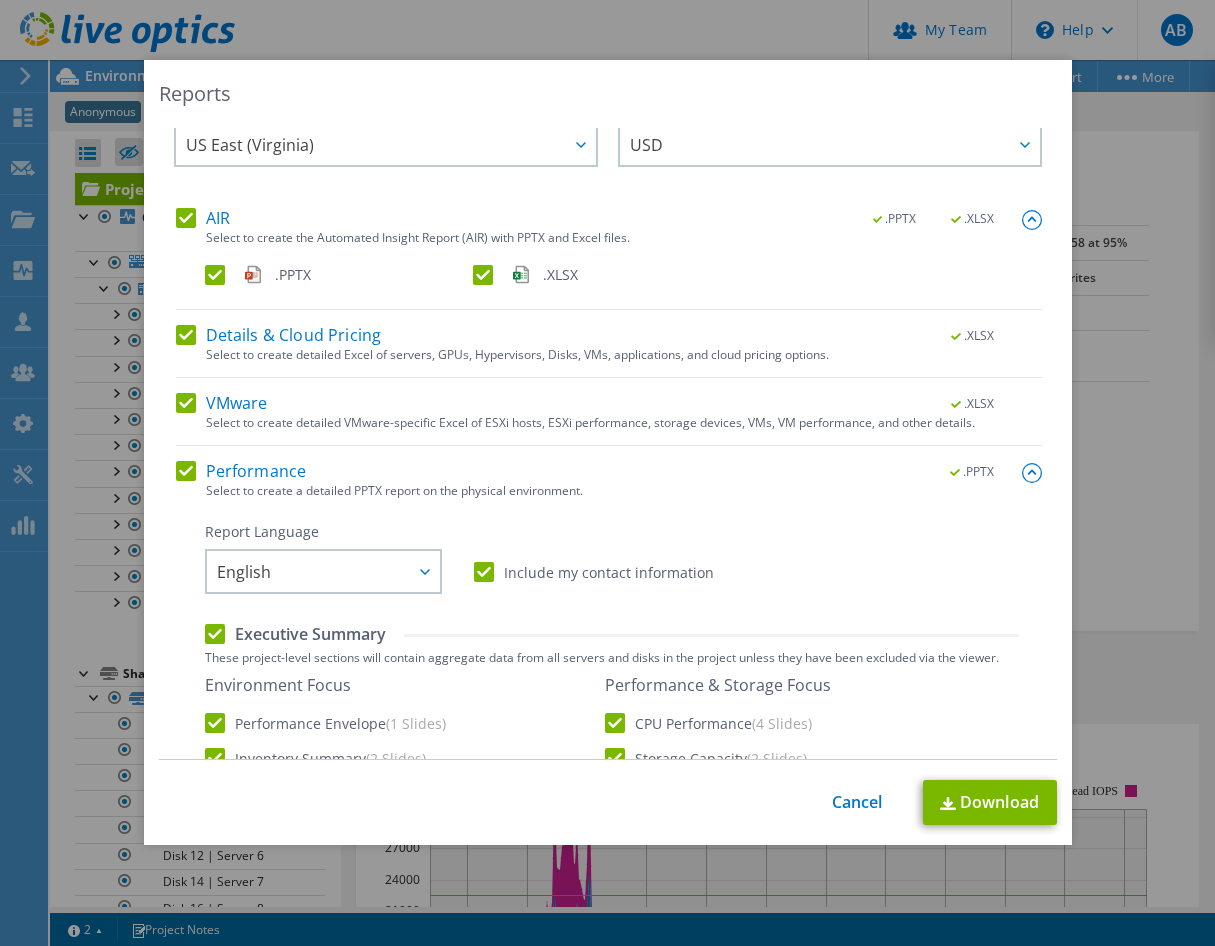 scroll, scrollTop: 0, scrollLeft: 0, axis: both 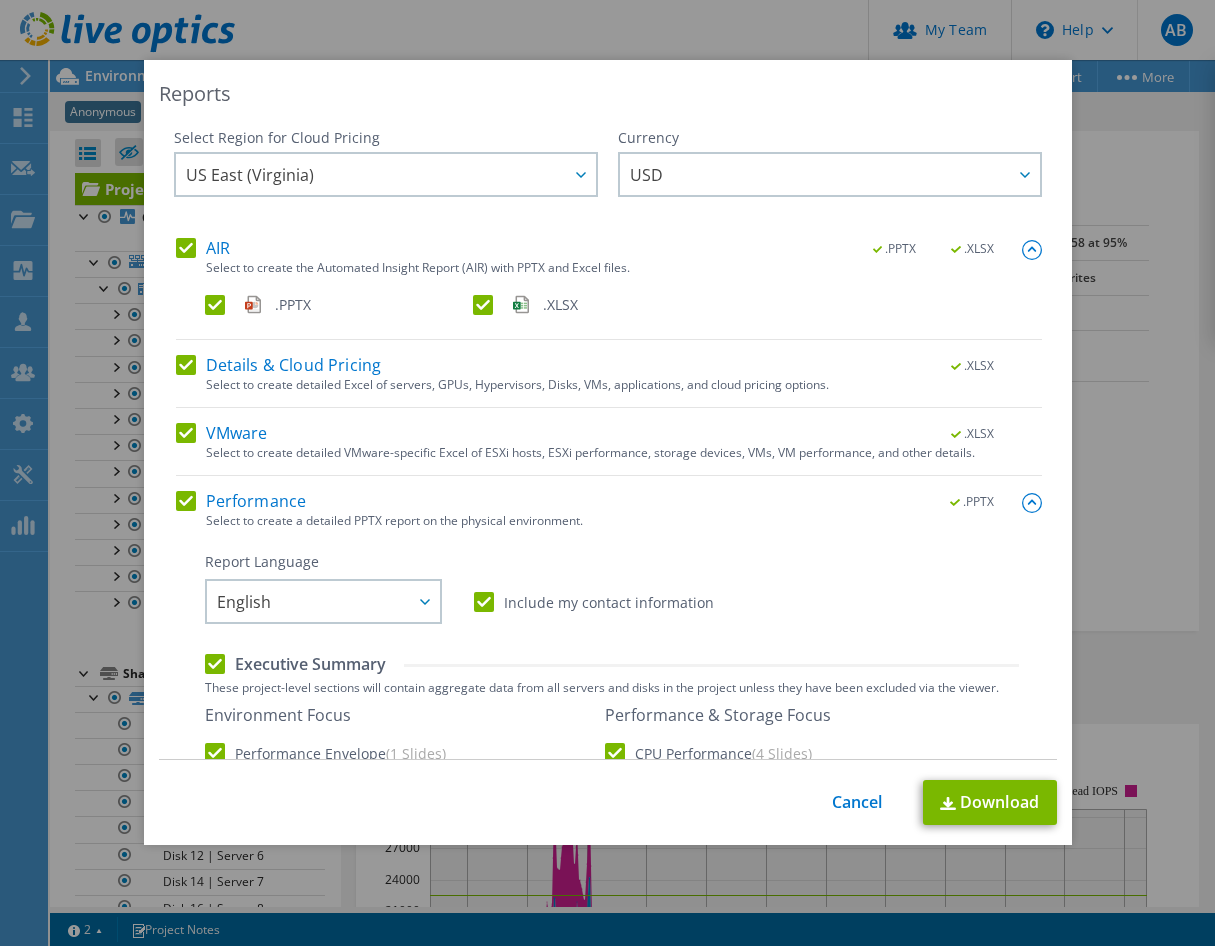 click at bounding box center (1032, 503) 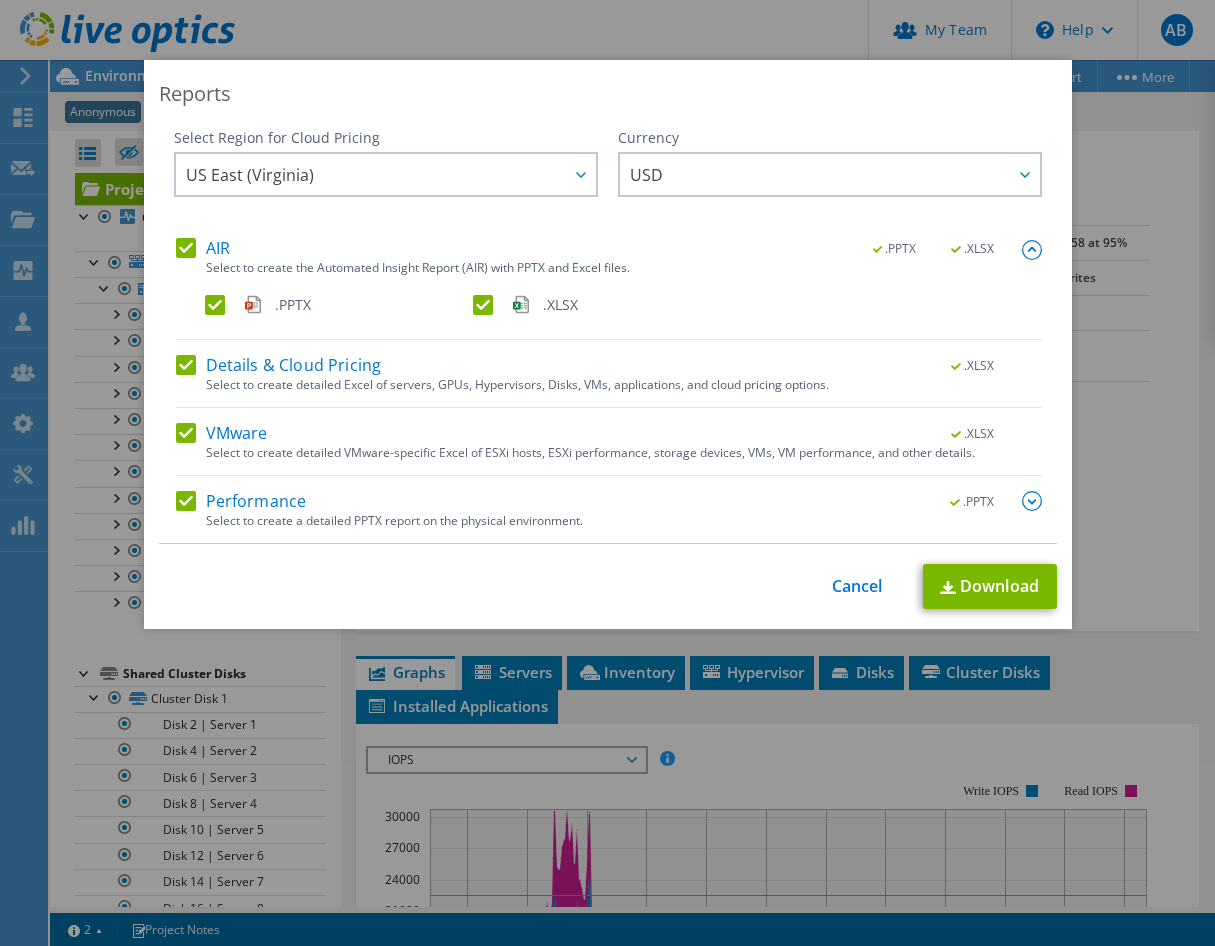 scroll, scrollTop: 104, scrollLeft: 0, axis: vertical 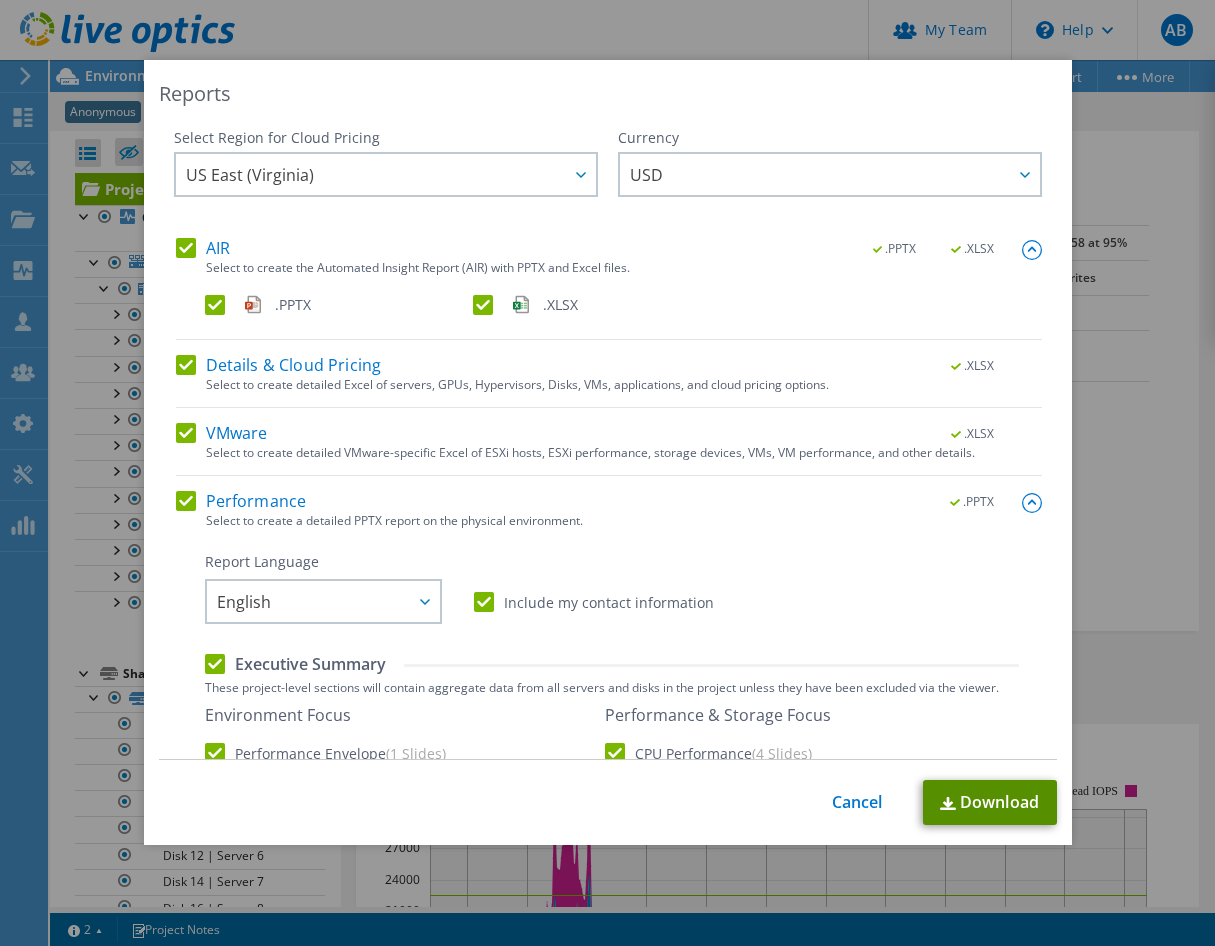 click on "Download" at bounding box center [990, 802] 